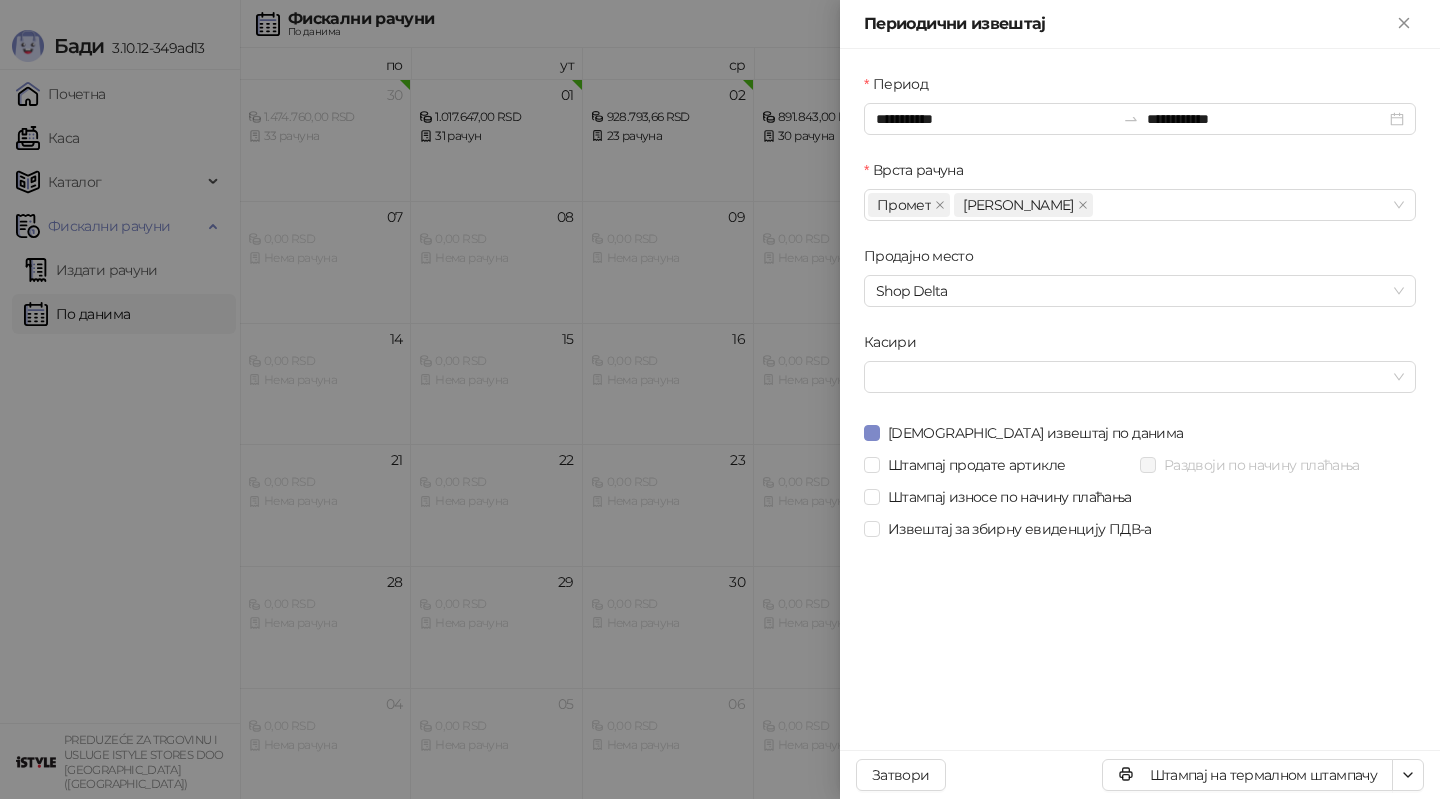 click at bounding box center (720, 399) 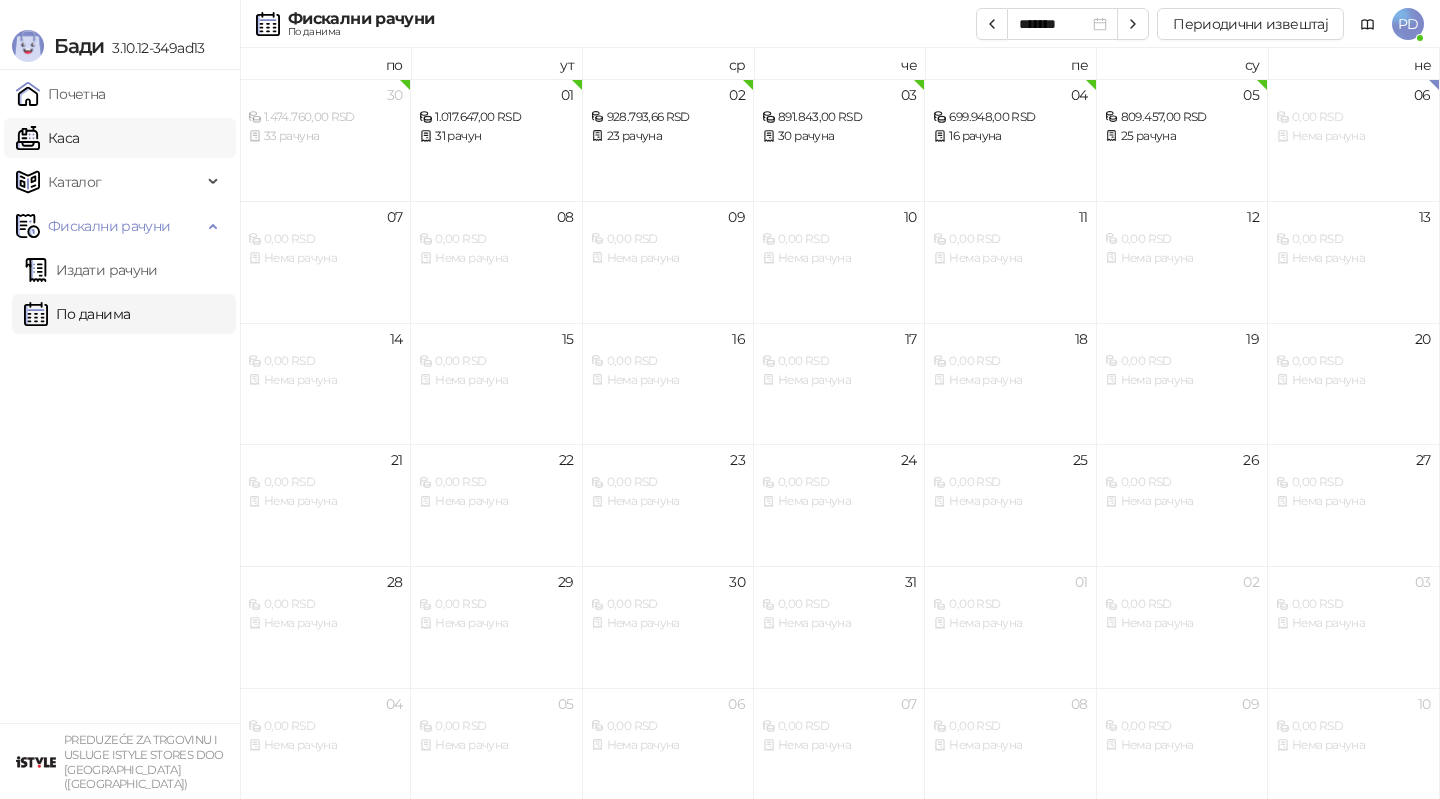 click on "Каса" at bounding box center (47, 138) 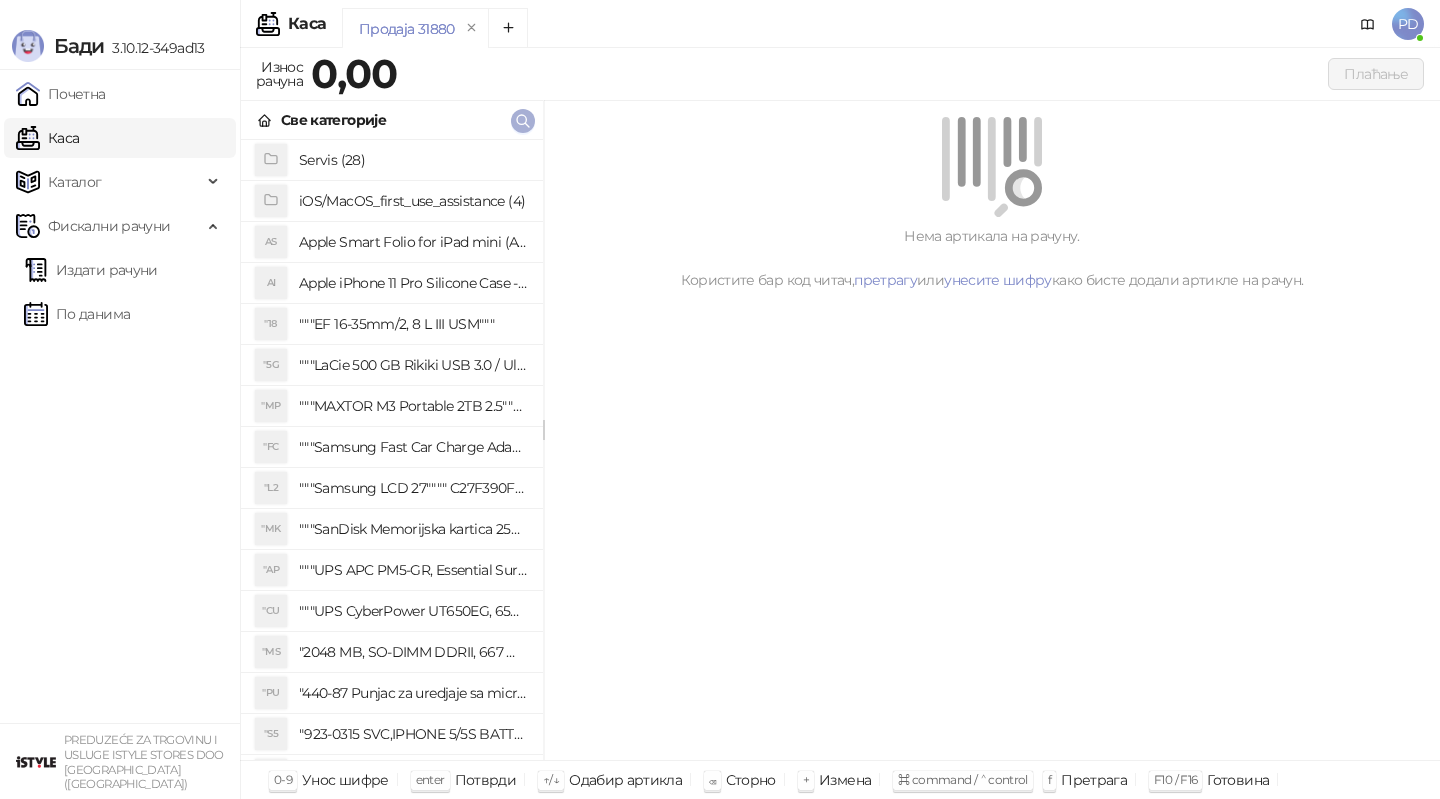 click 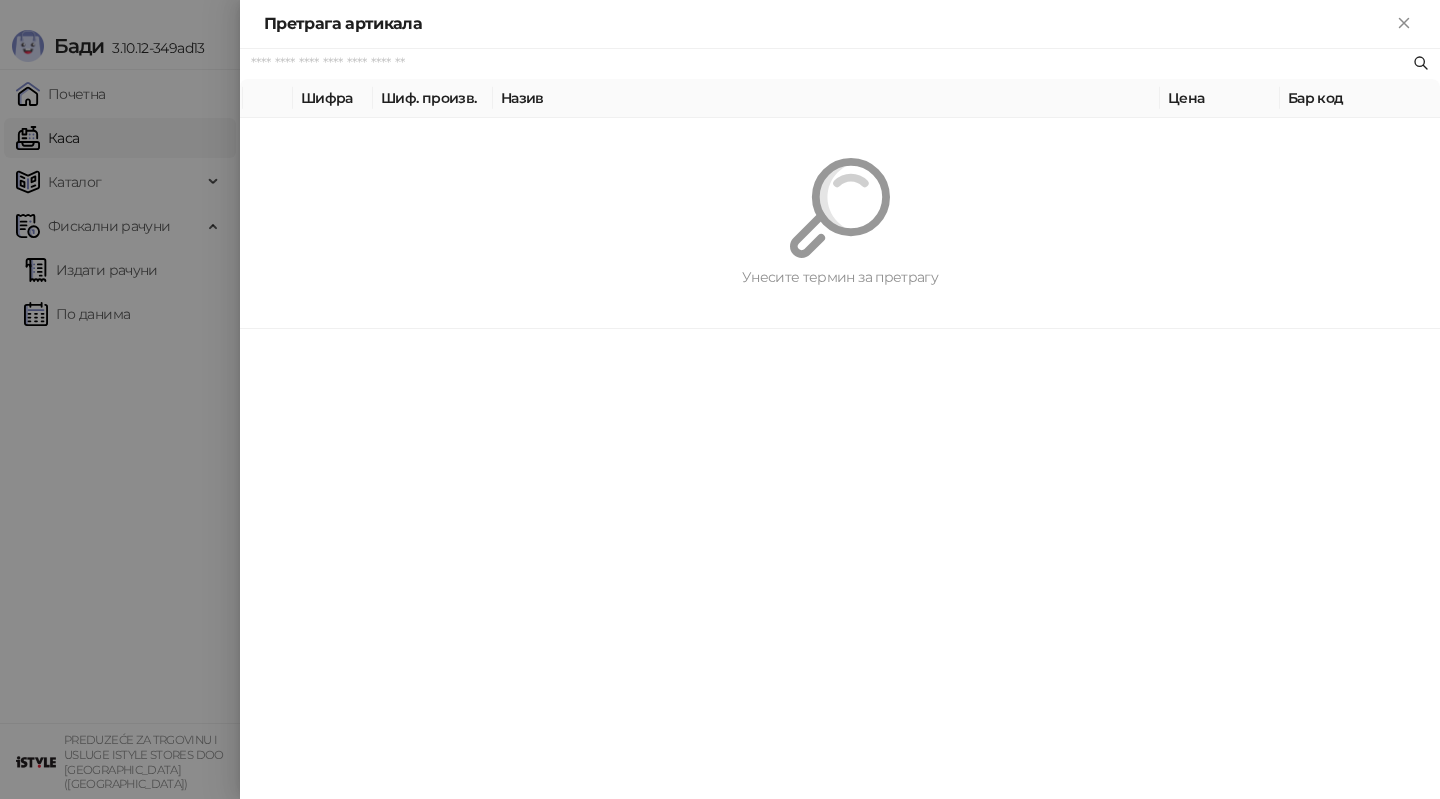 paste on "**********" 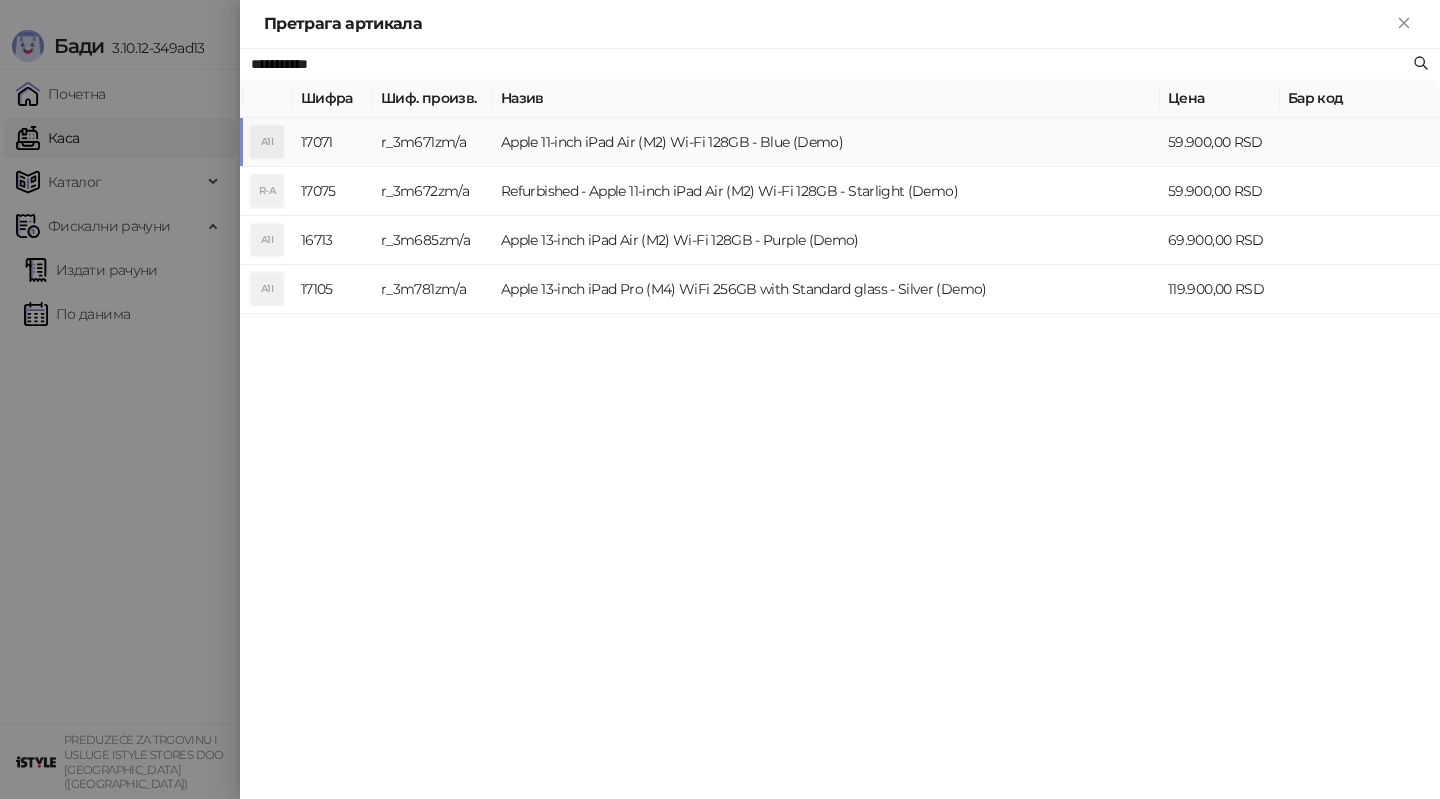 type on "**********" 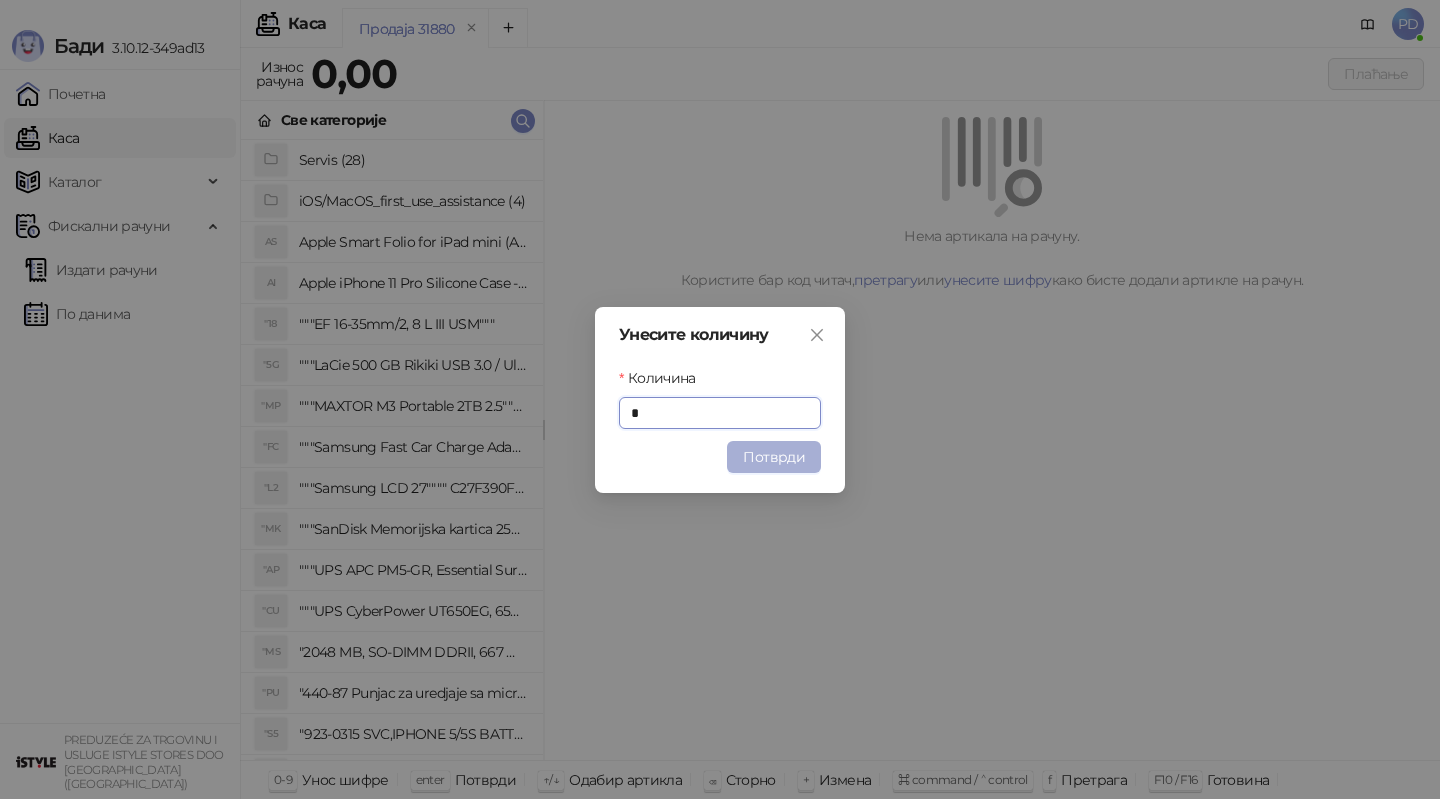 click on "Потврди" at bounding box center [774, 457] 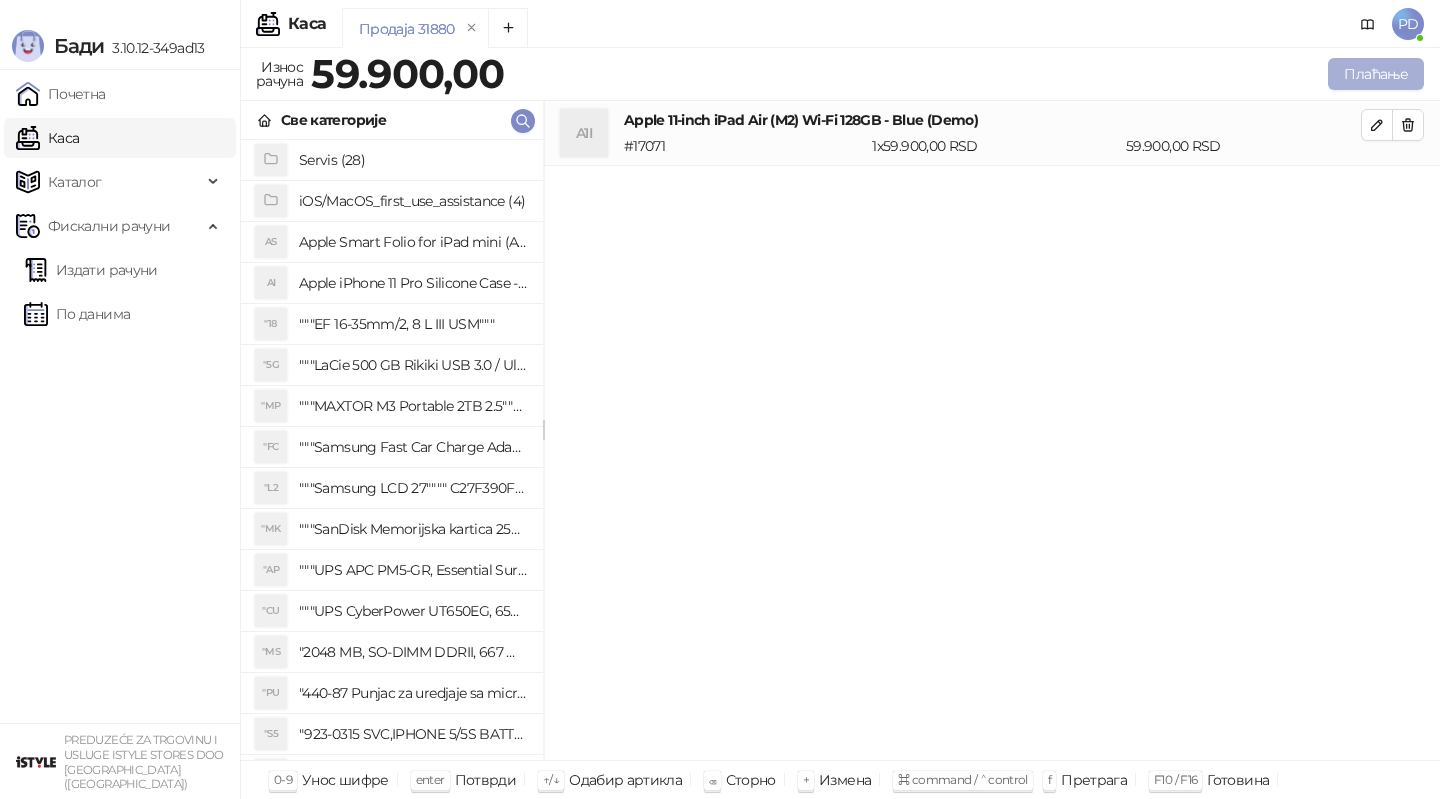 click on "Плаћање" at bounding box center (1376, 74) 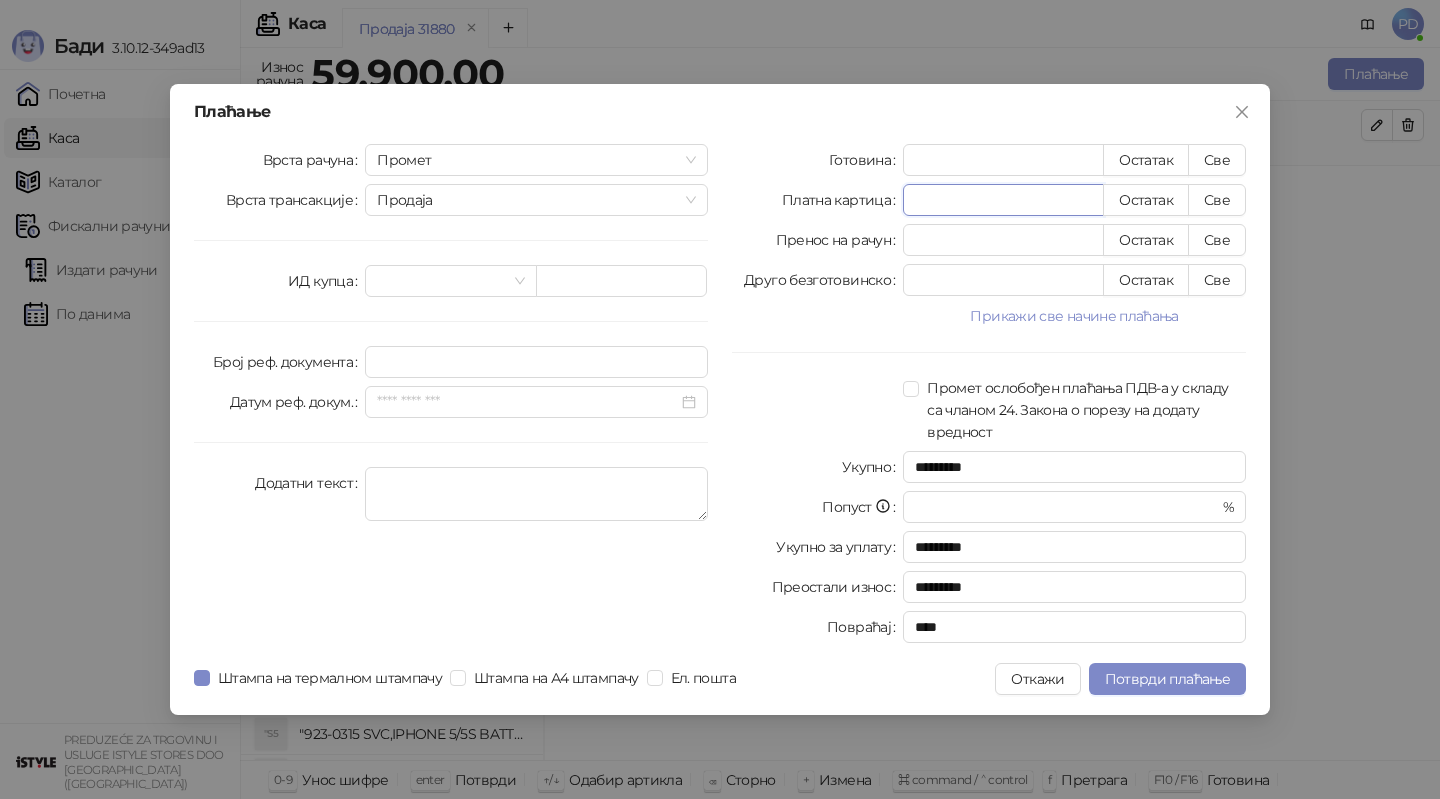 drag, startPoint x: 954, startPoint y: 203, endPoint x: 811, endPoint y: 204, distance: 143.0035 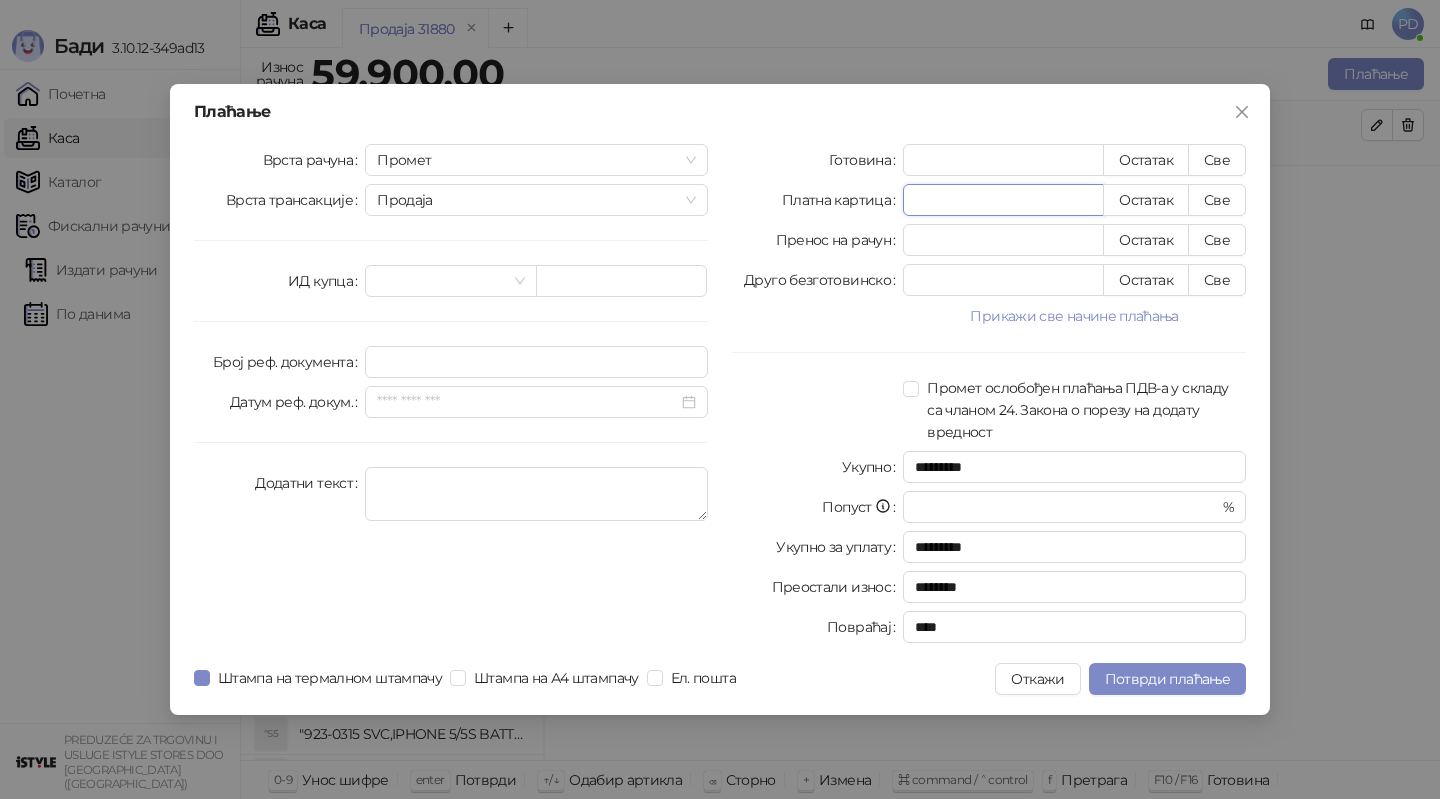 type on "*****" 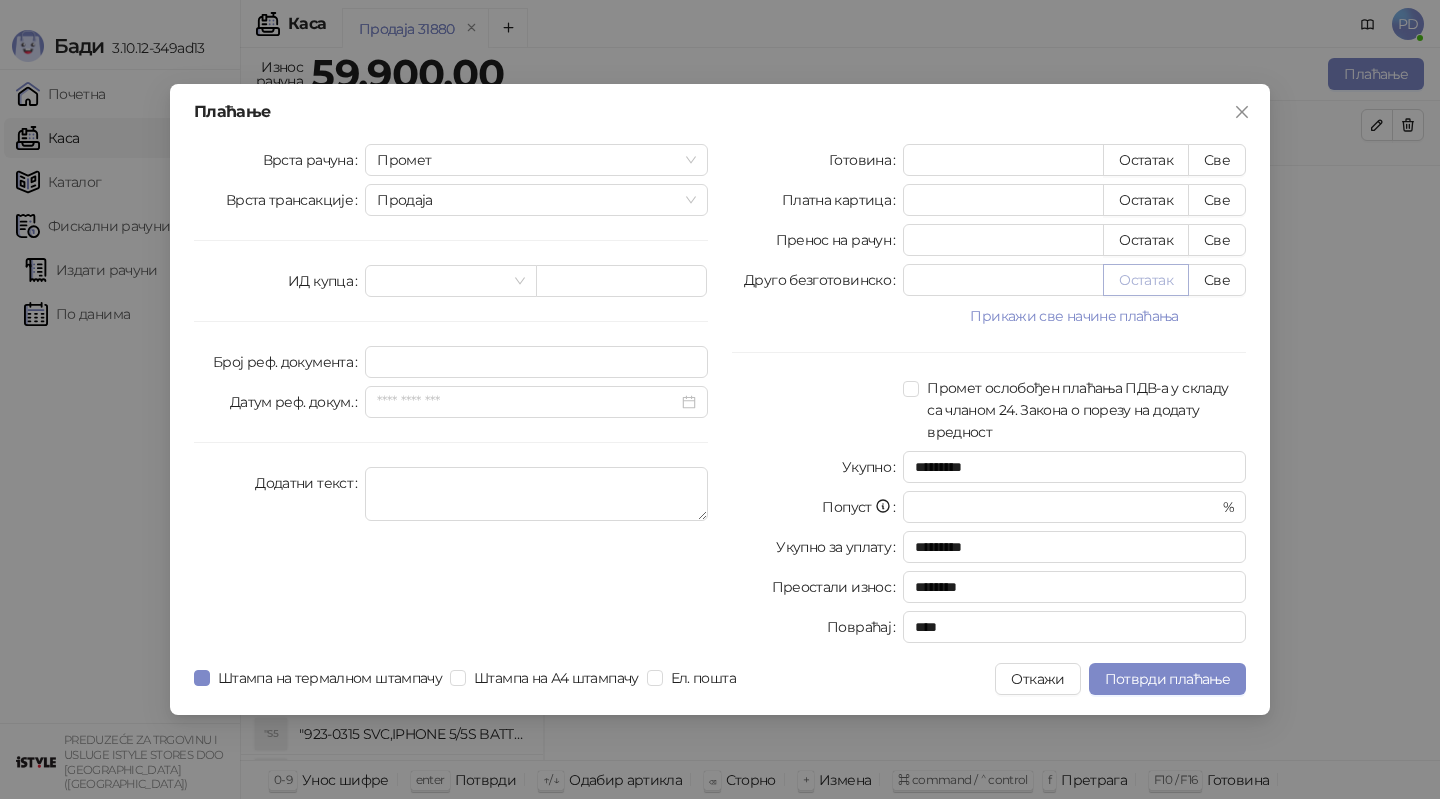 click on "Остатак" at bounding box center [1146, 280] 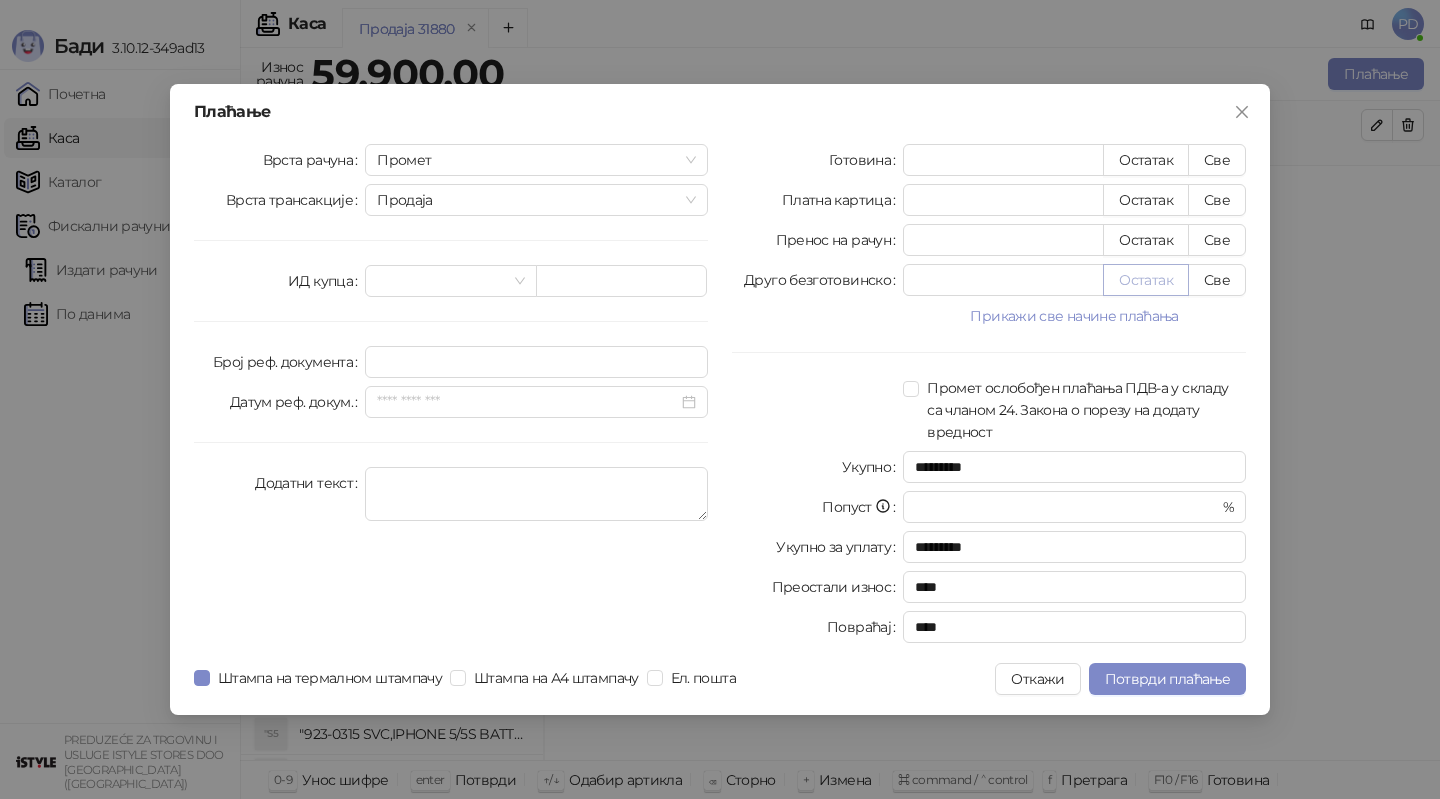type 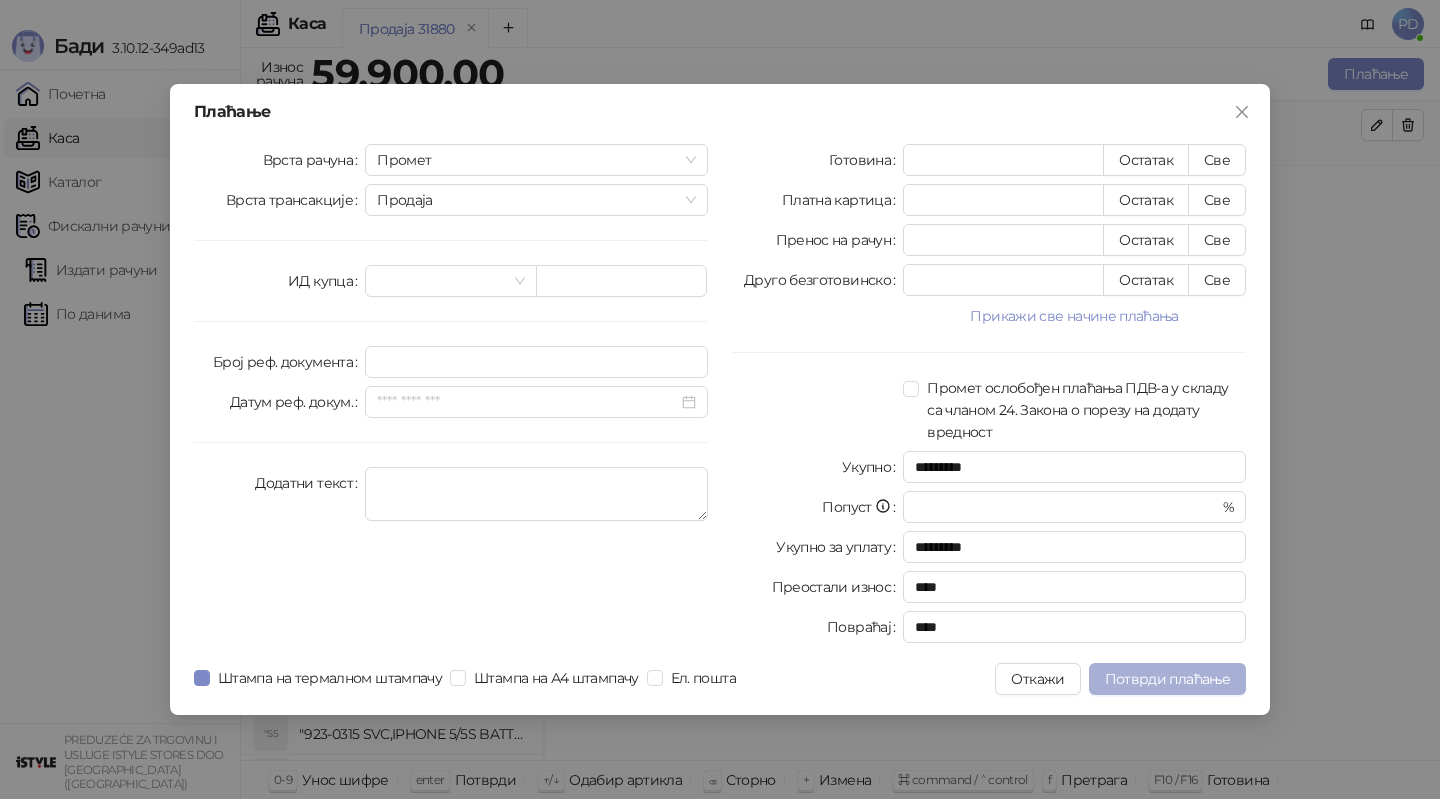 click on "Потврди плаћање" at bounding box center (1167, 679) 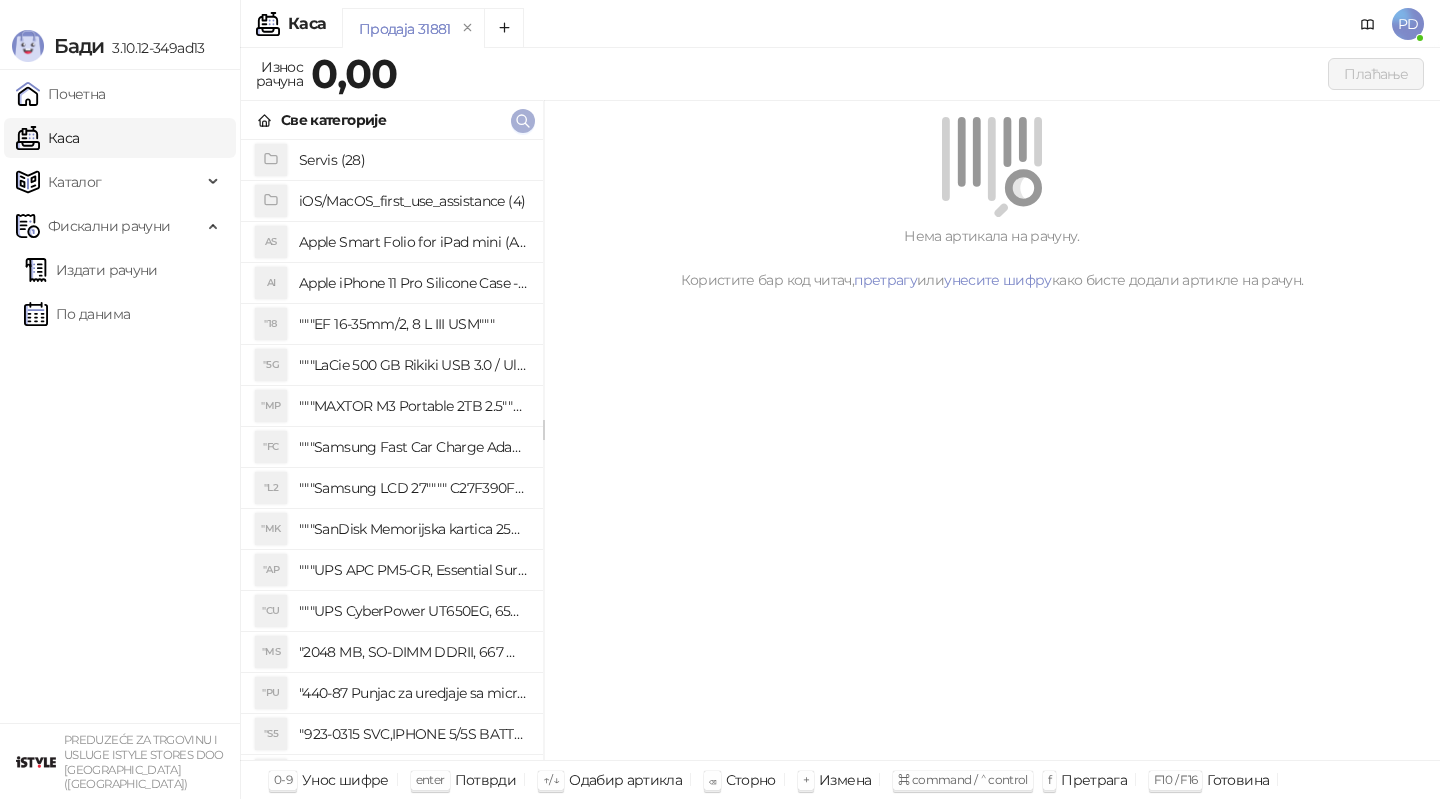 click at bounding box center [523, 121] 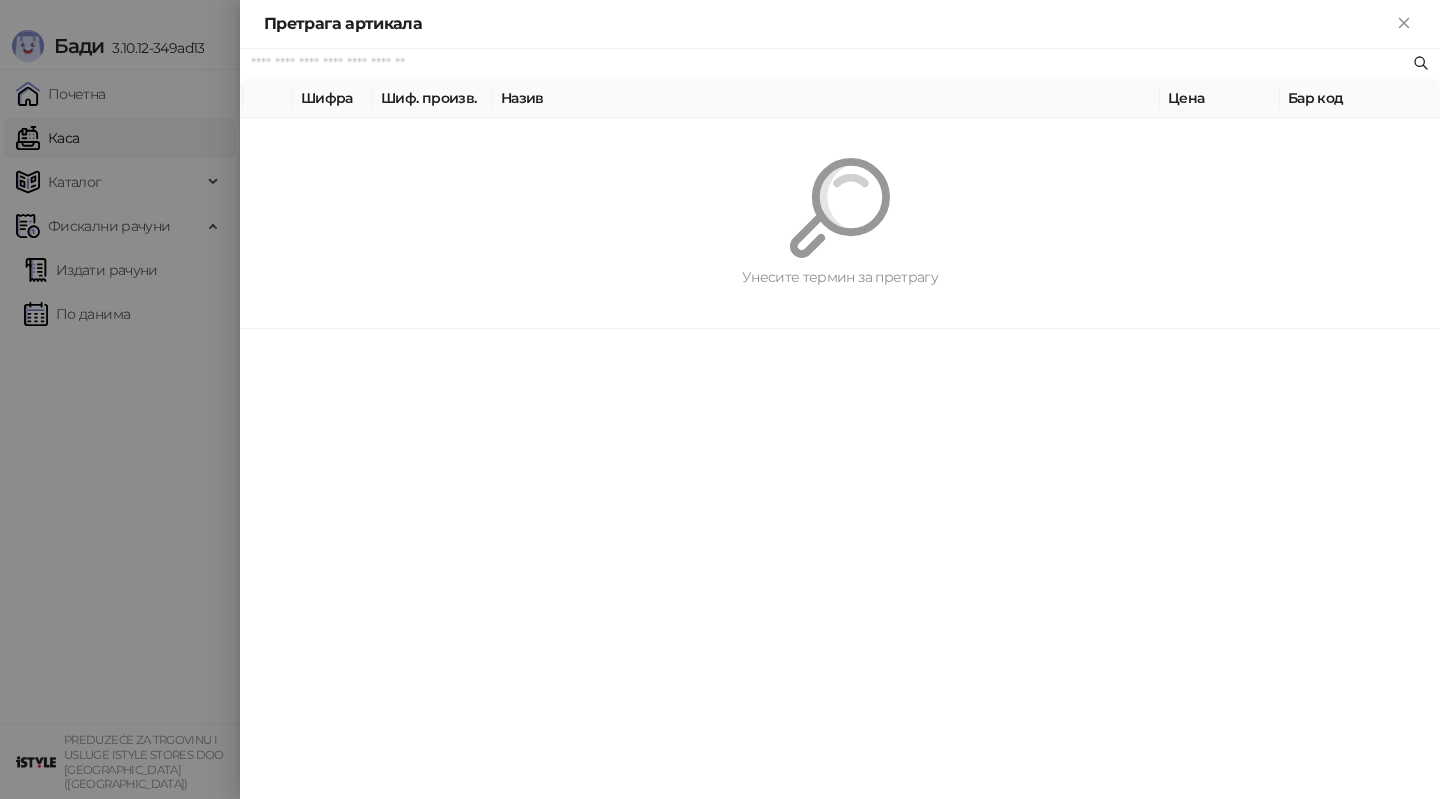 paste on "*********" 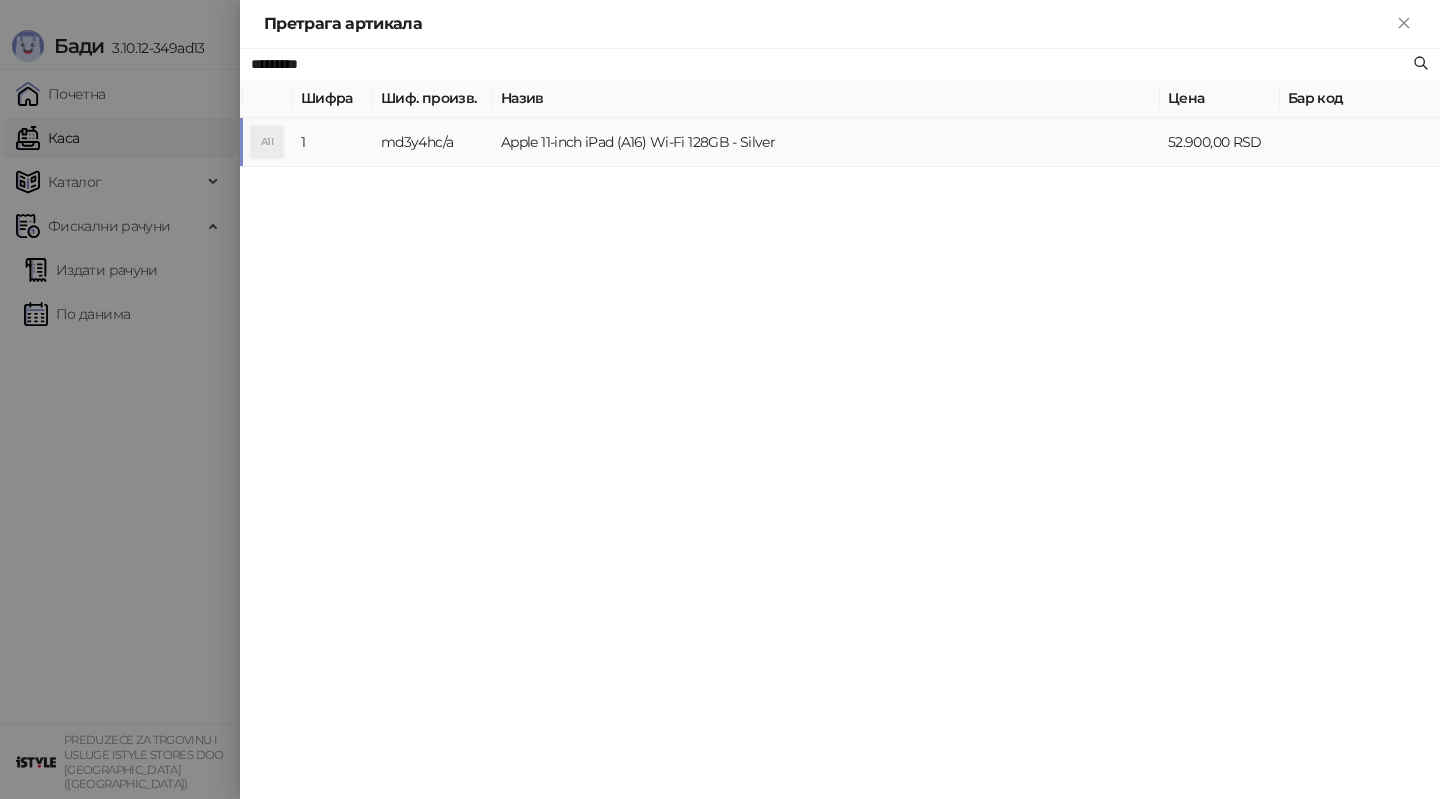 type on "*********" 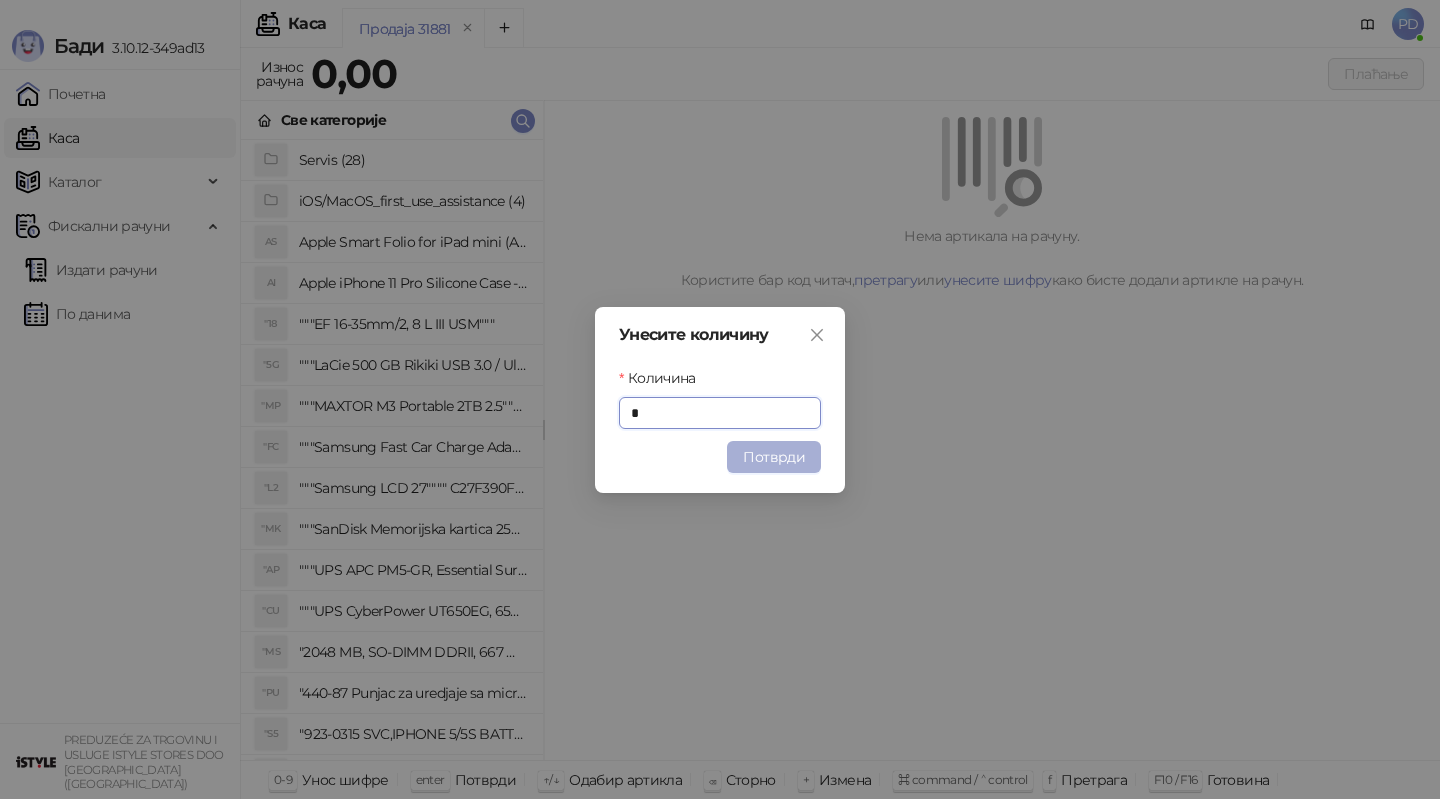 click on "Потврди" at bounding box center [774, 457] 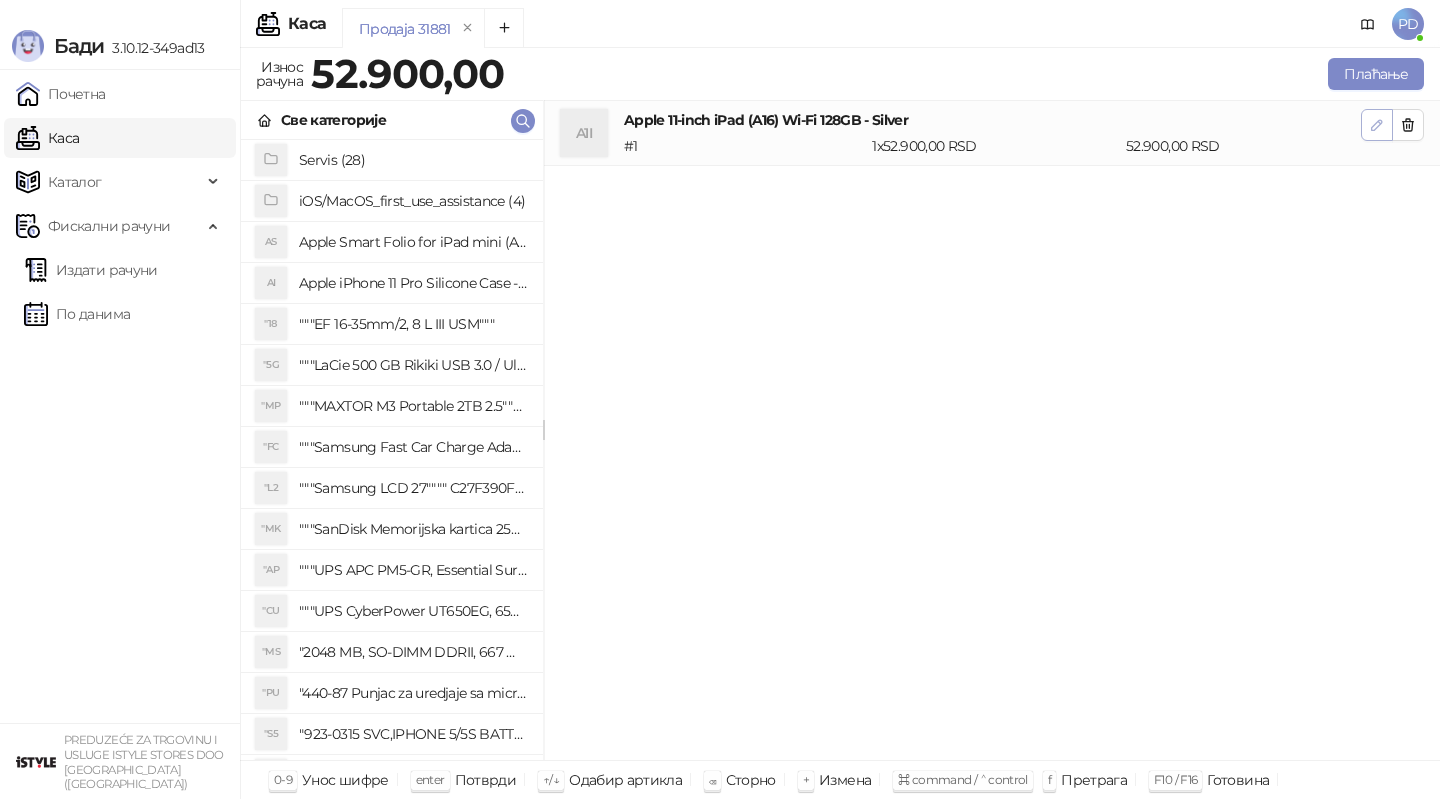 click at bounding box center [1377, 125] 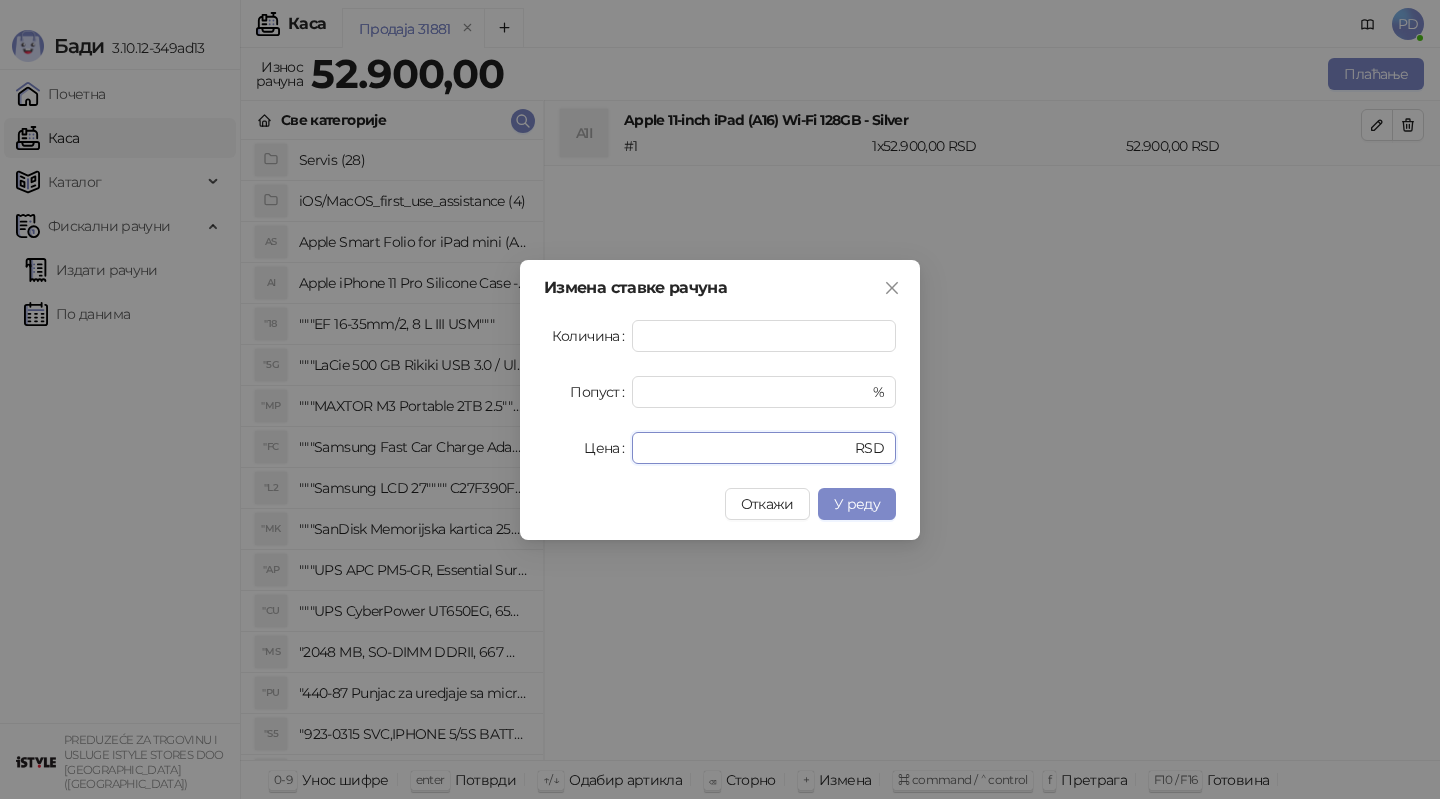 drag, startPoint x: 721, startPoint y: 449, endPoint x: 478, endPoint y: 449, distance: 243 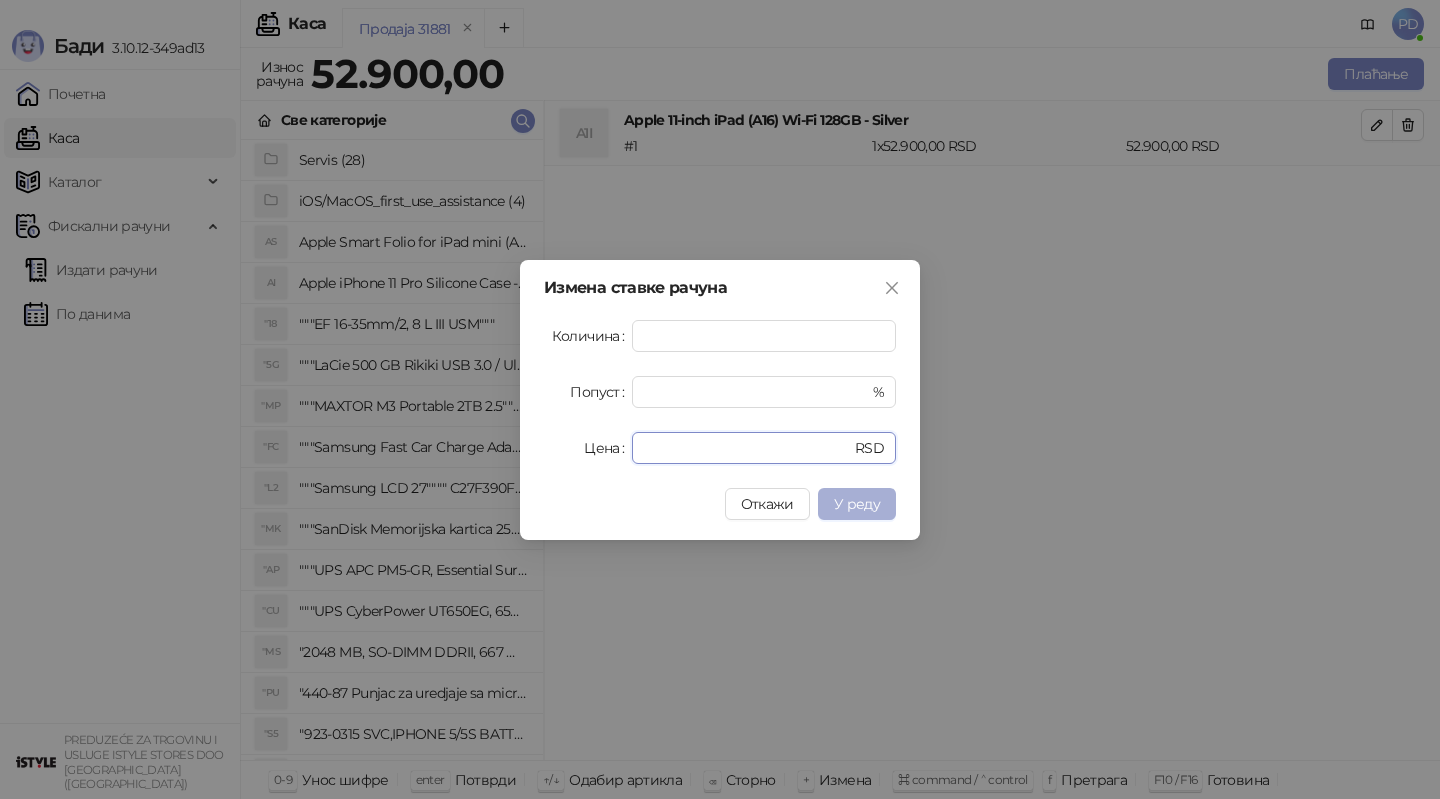 type on "*****" 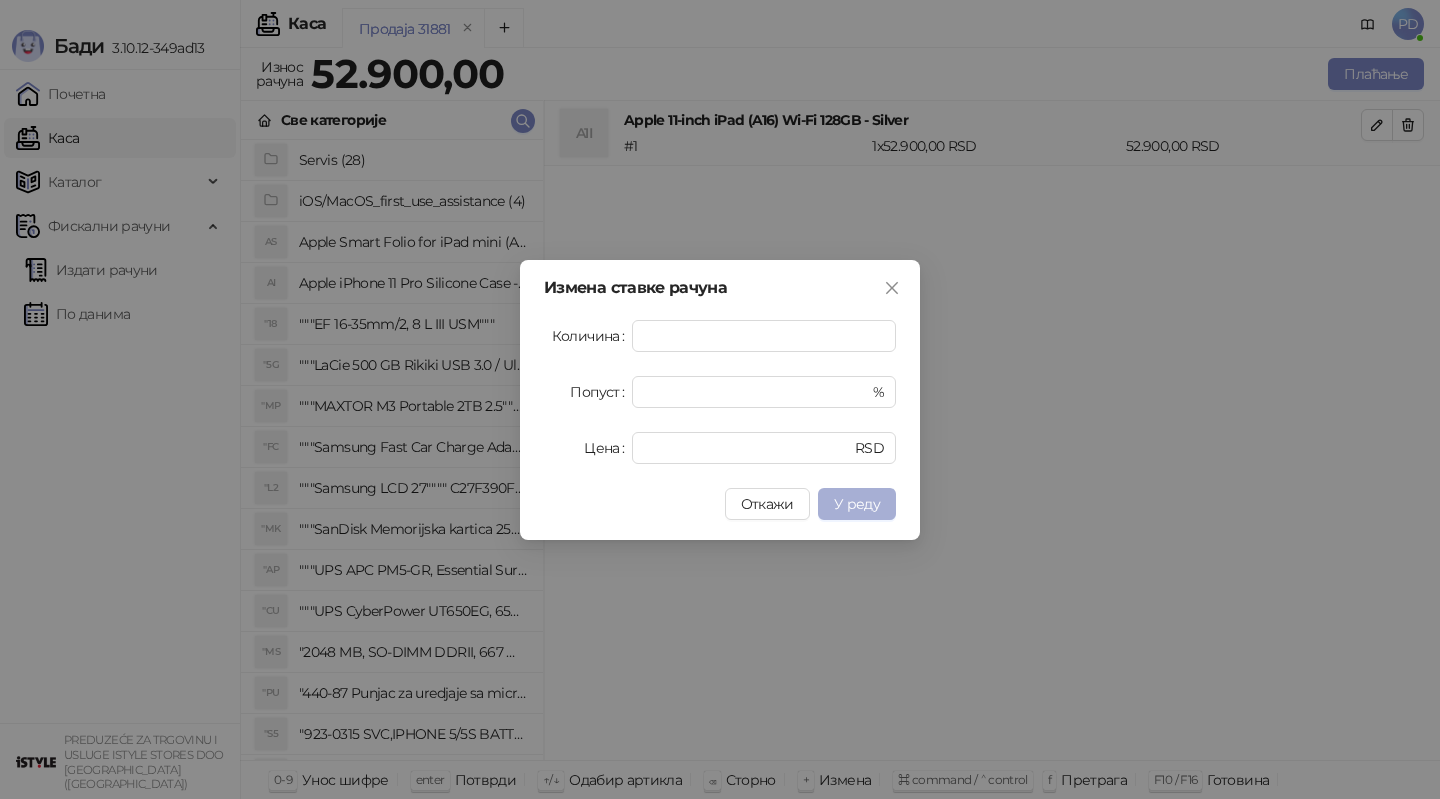 click on "У реду" at bounding box center [857, 504] 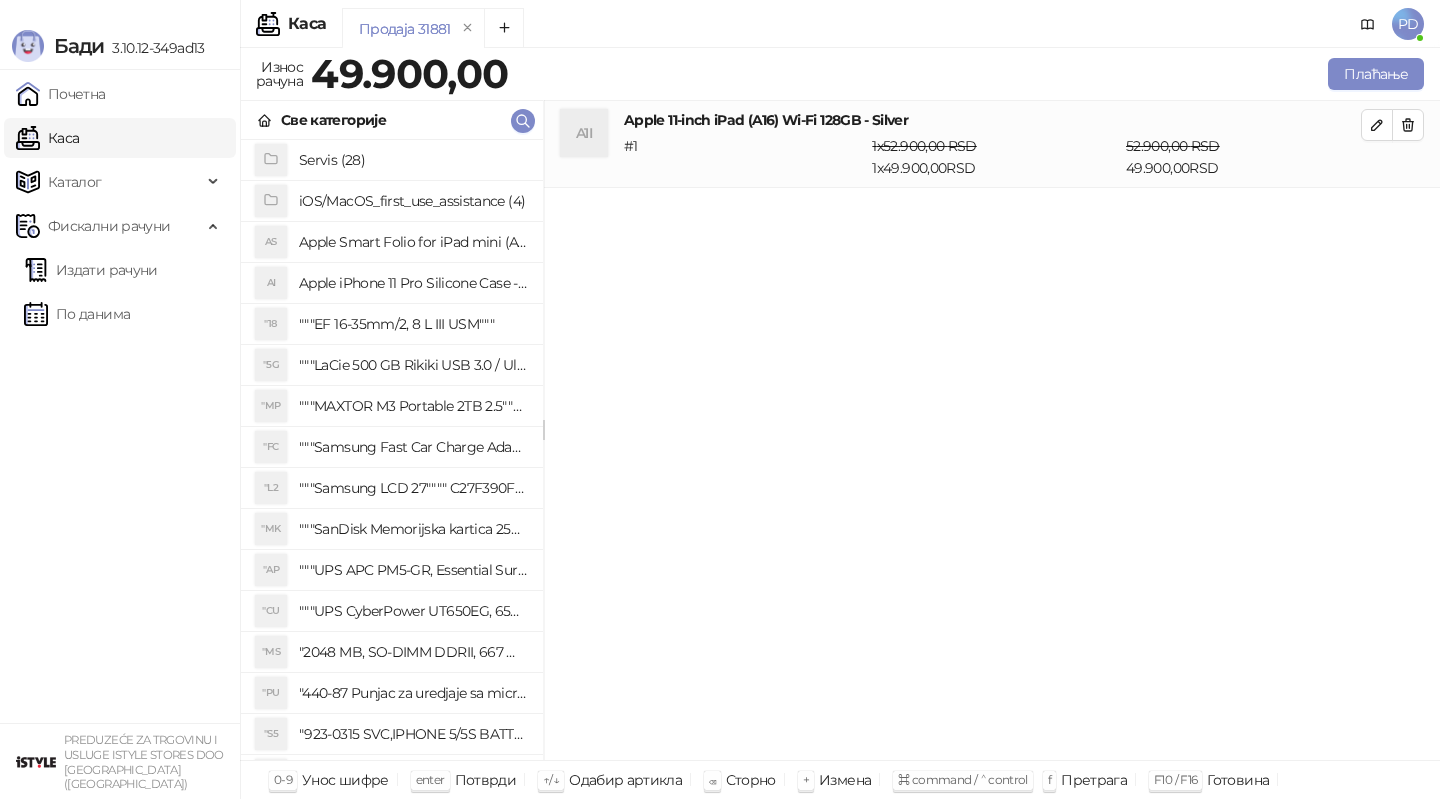type 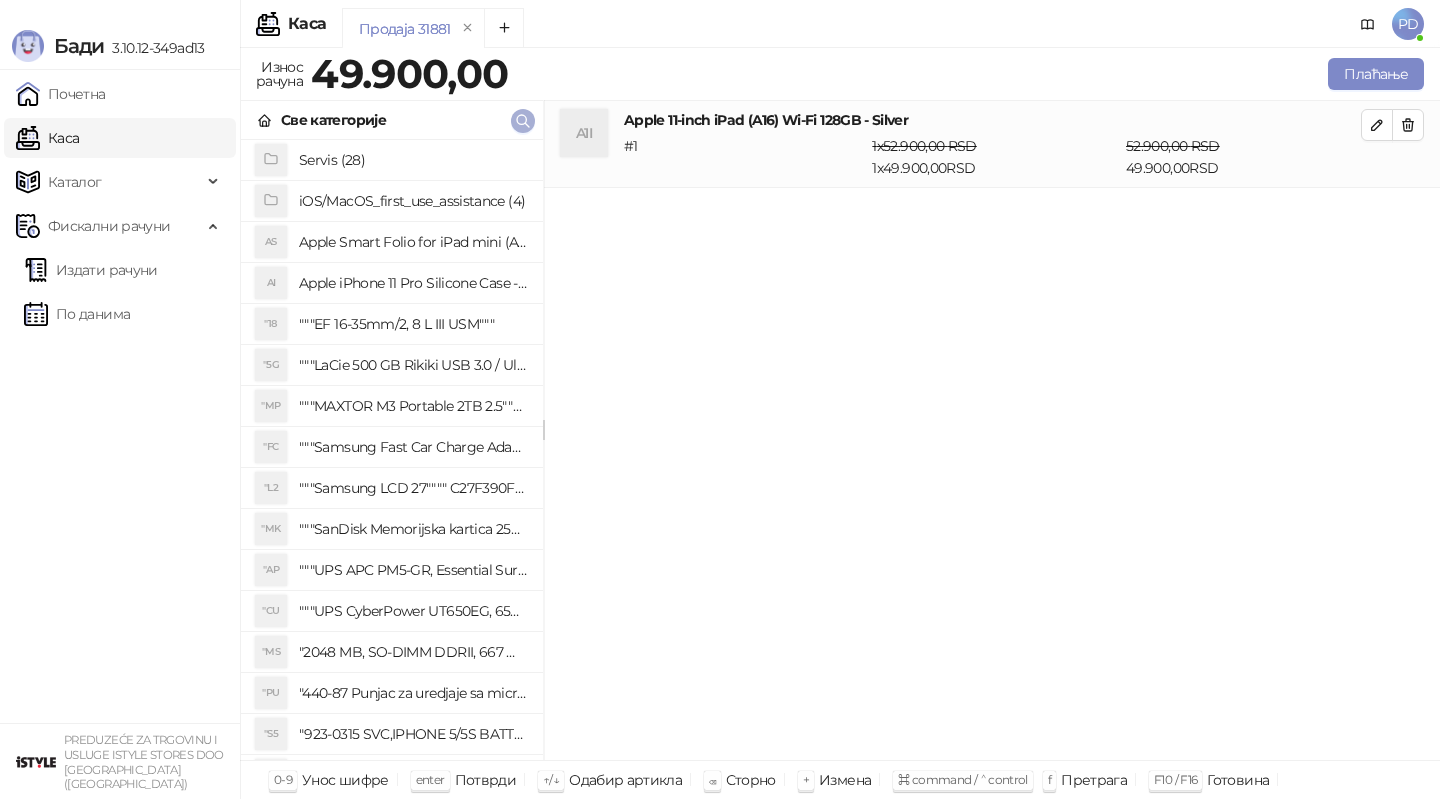 click 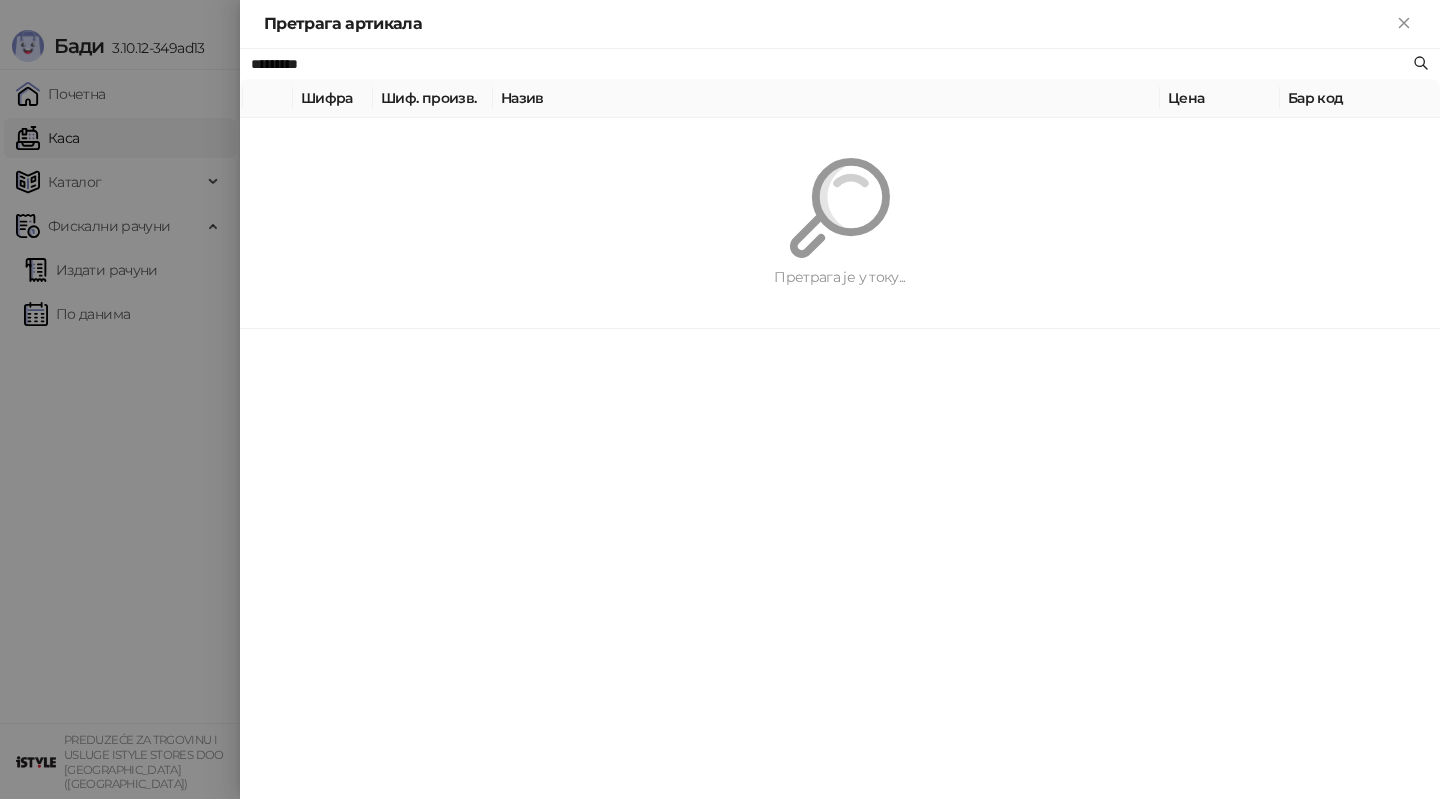 paste 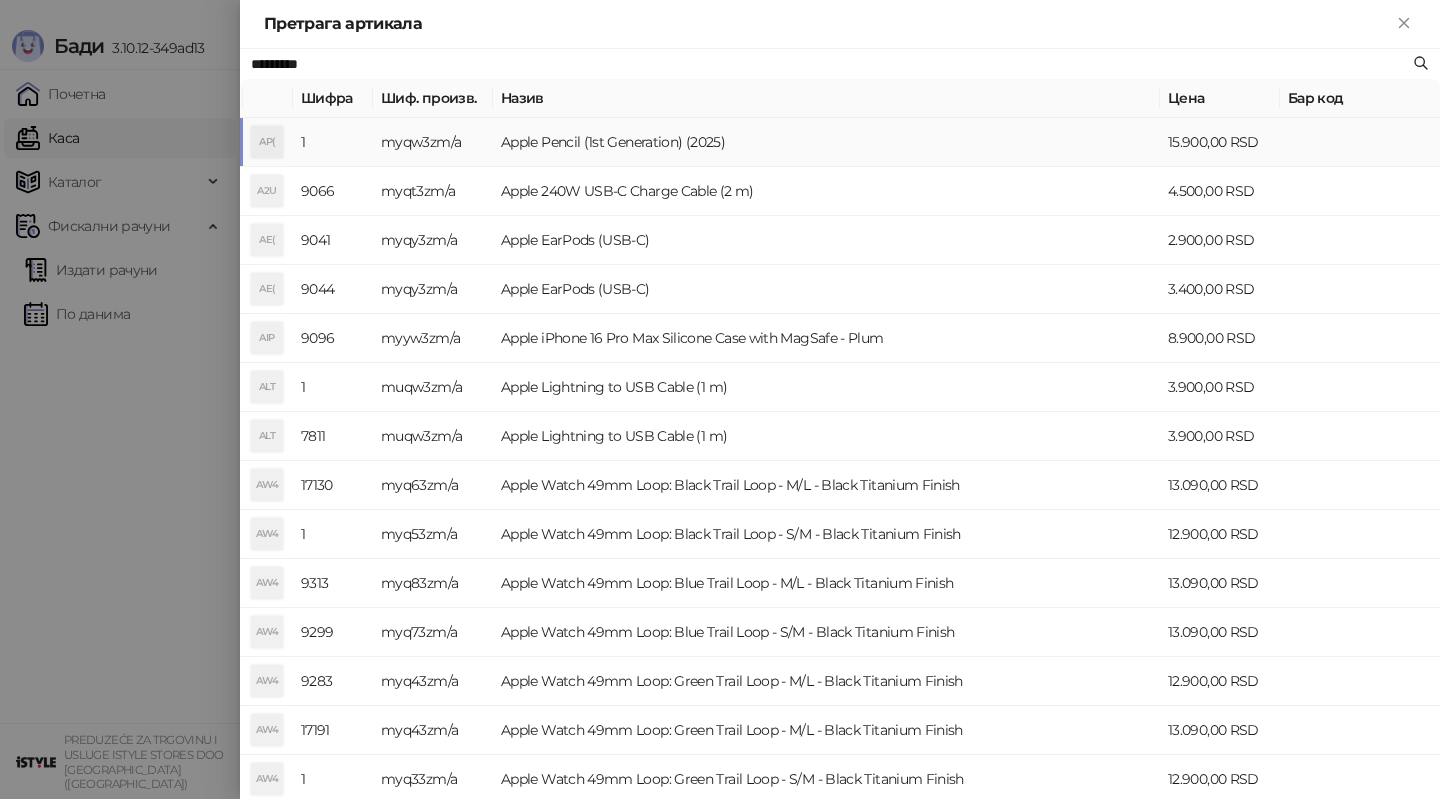 click on "myqw3zm/a" at bounding box center [433, 142] 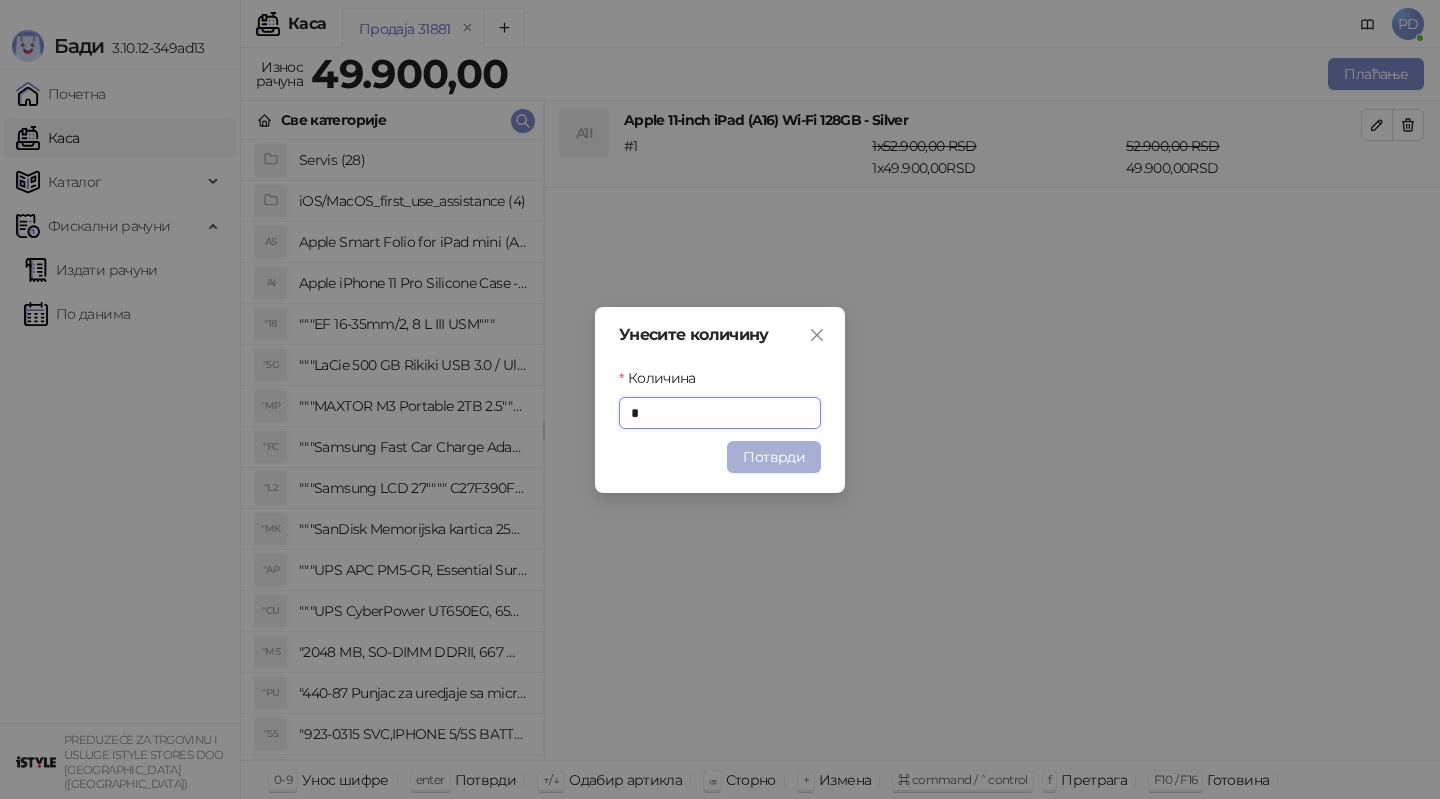 click on "Потврди" at bounding box center (774, 457) 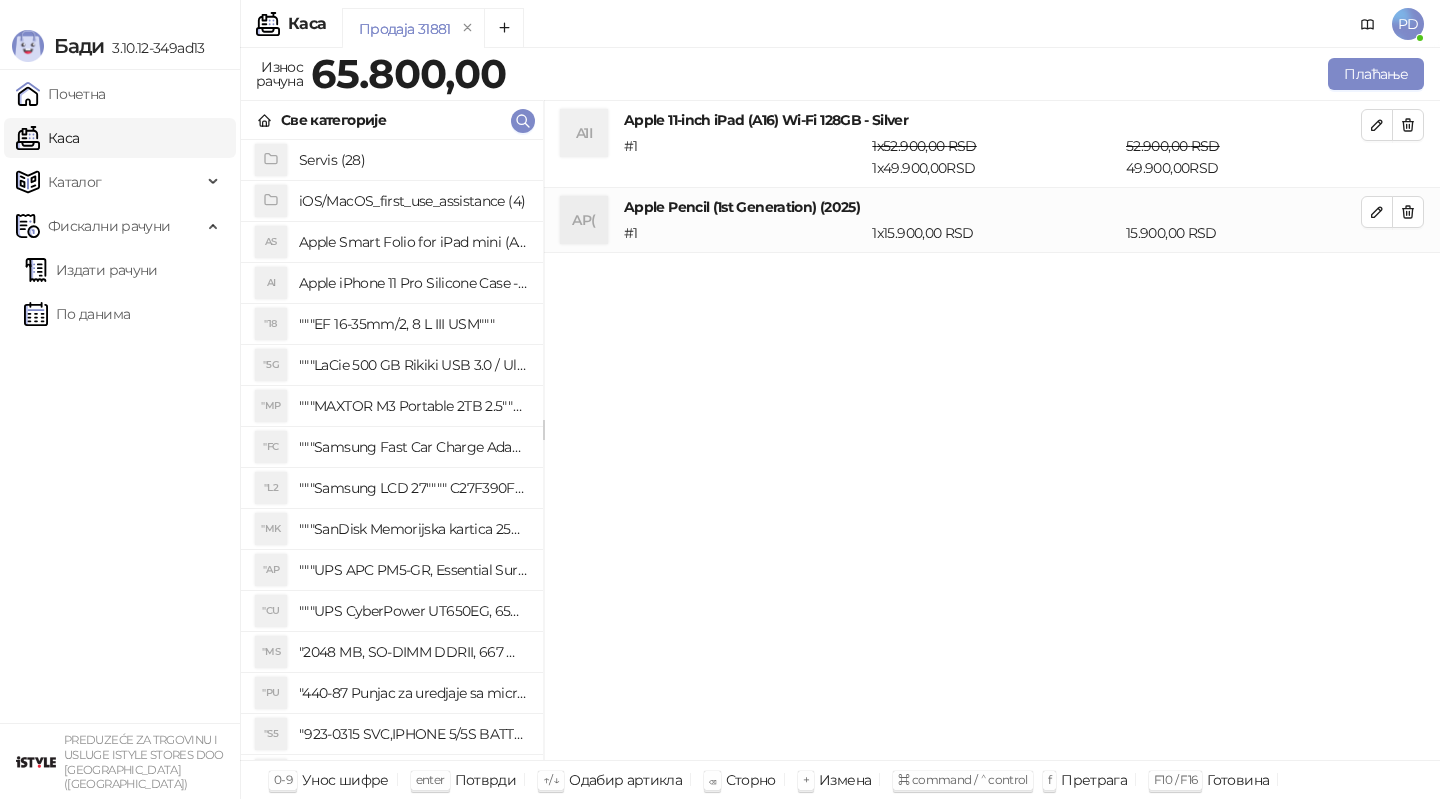 click on "Све категорије" at bounding box center [392, 120] 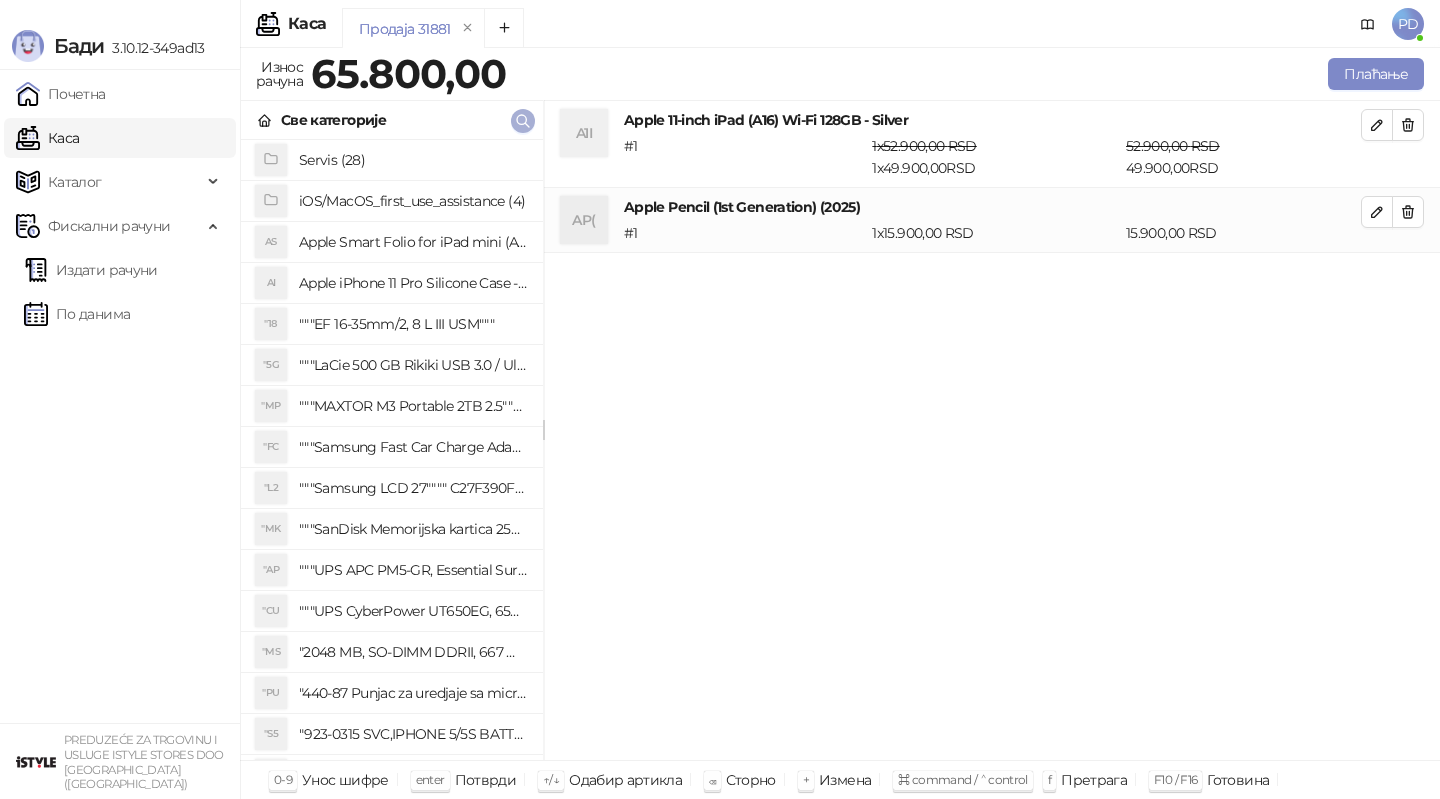 click 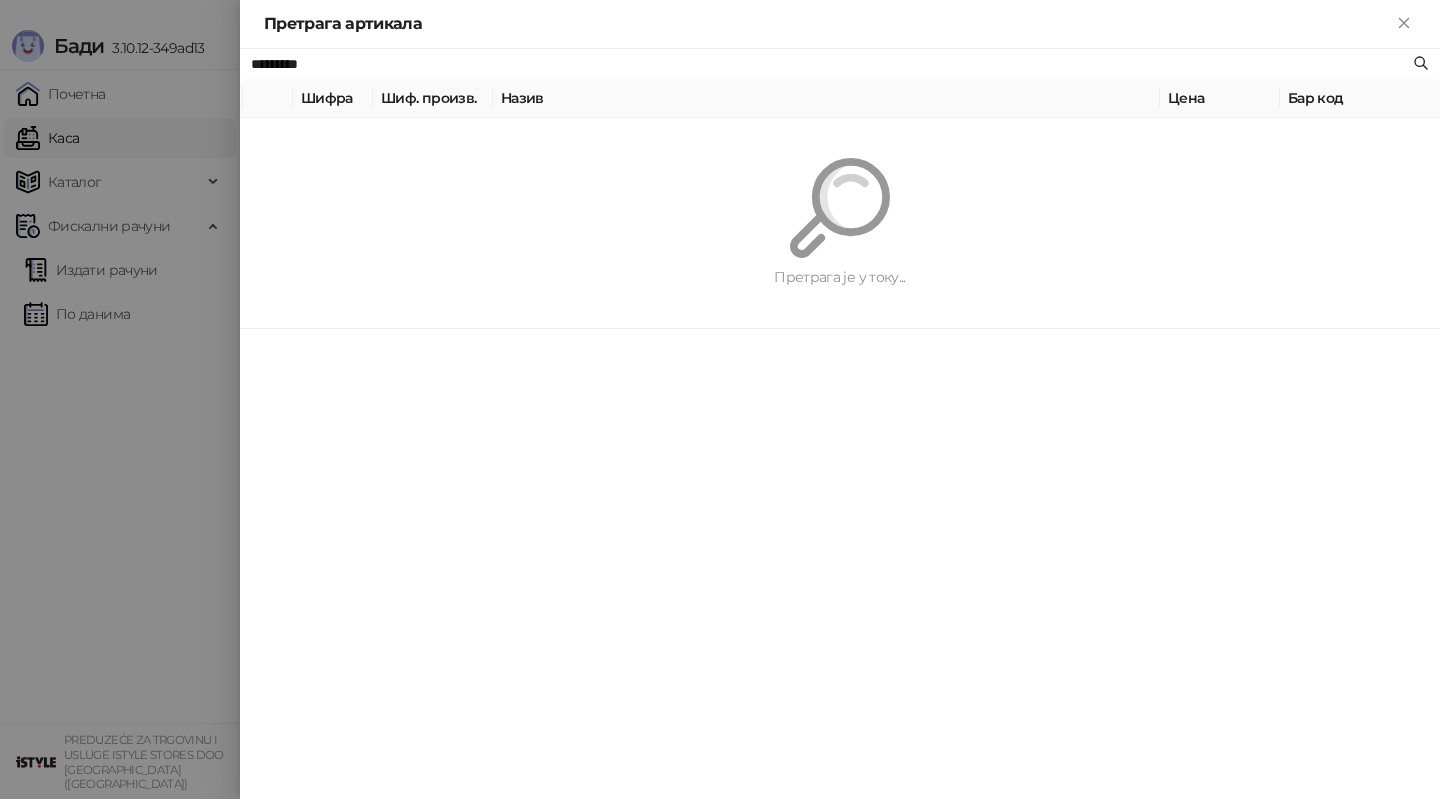 paste 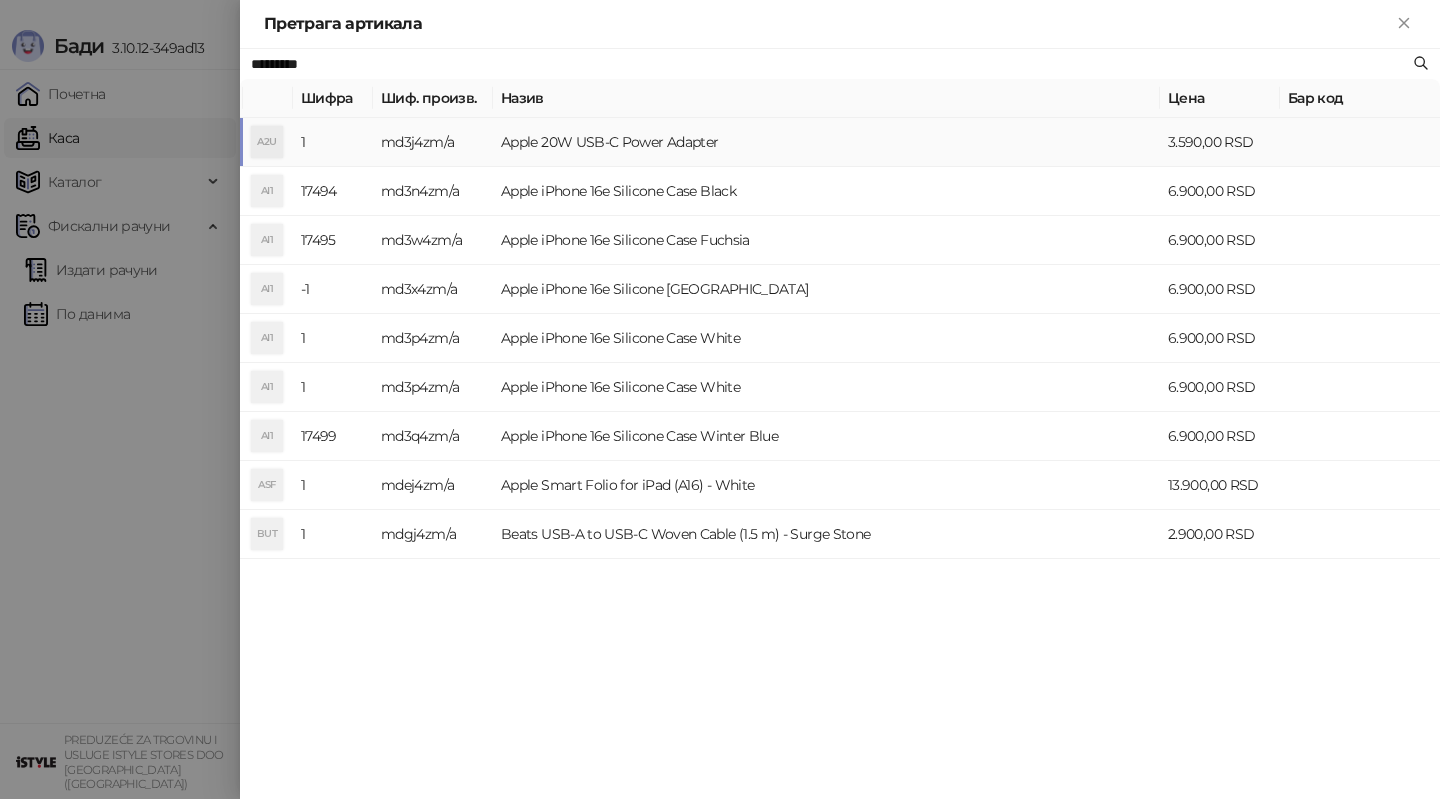 click on "md3j4zm/a" at bounding box center (433, 142) 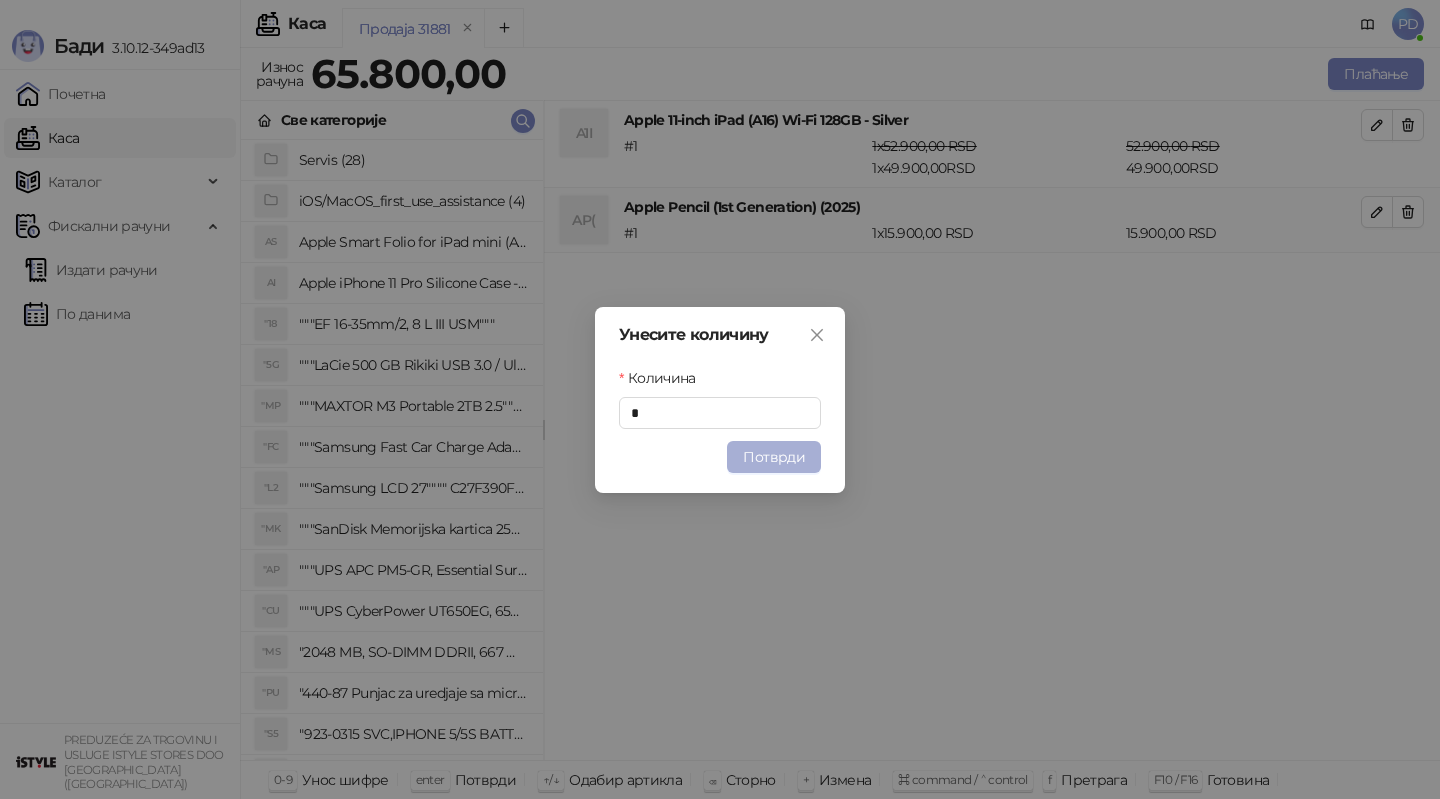 click on "Потврди" at bounding box center (774, 457) 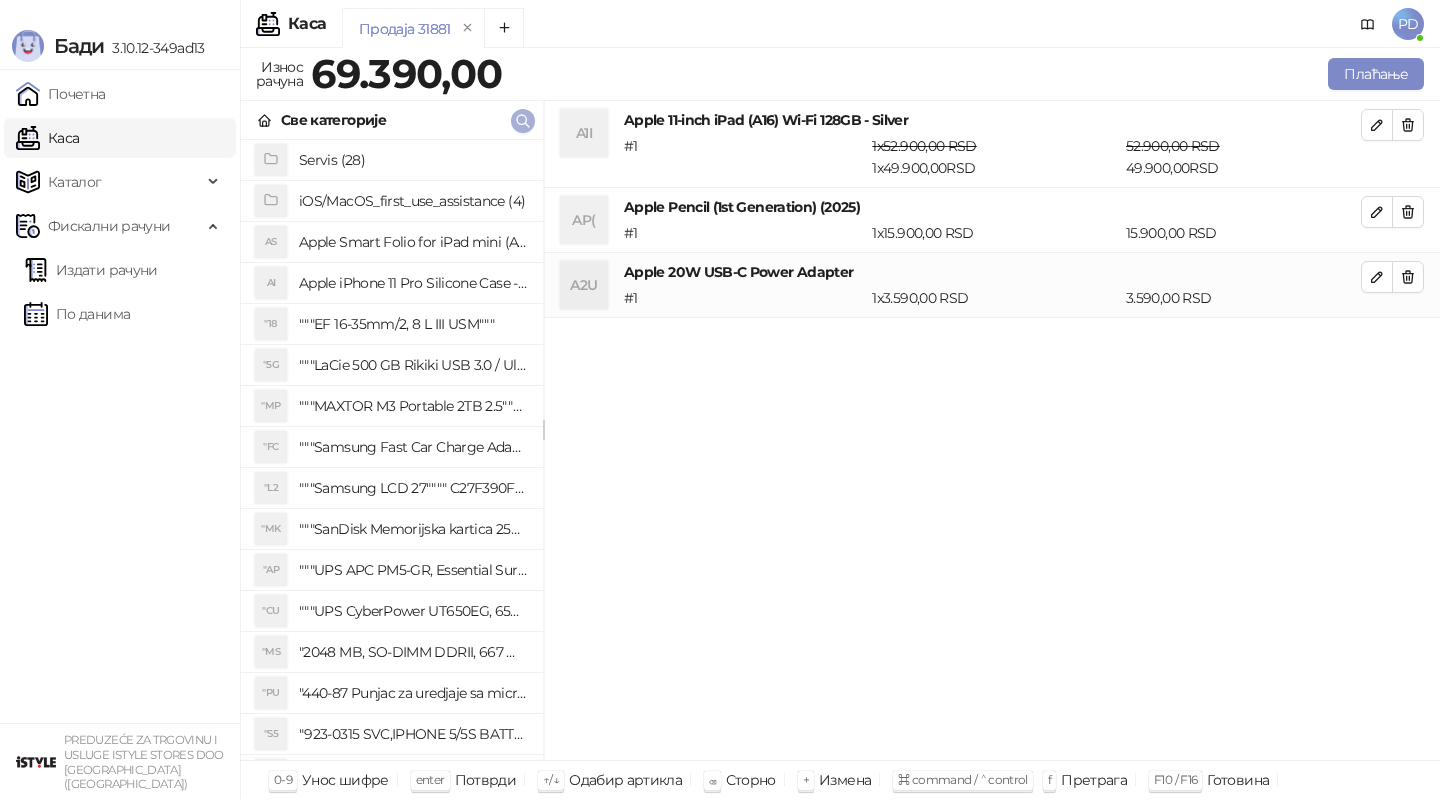 click 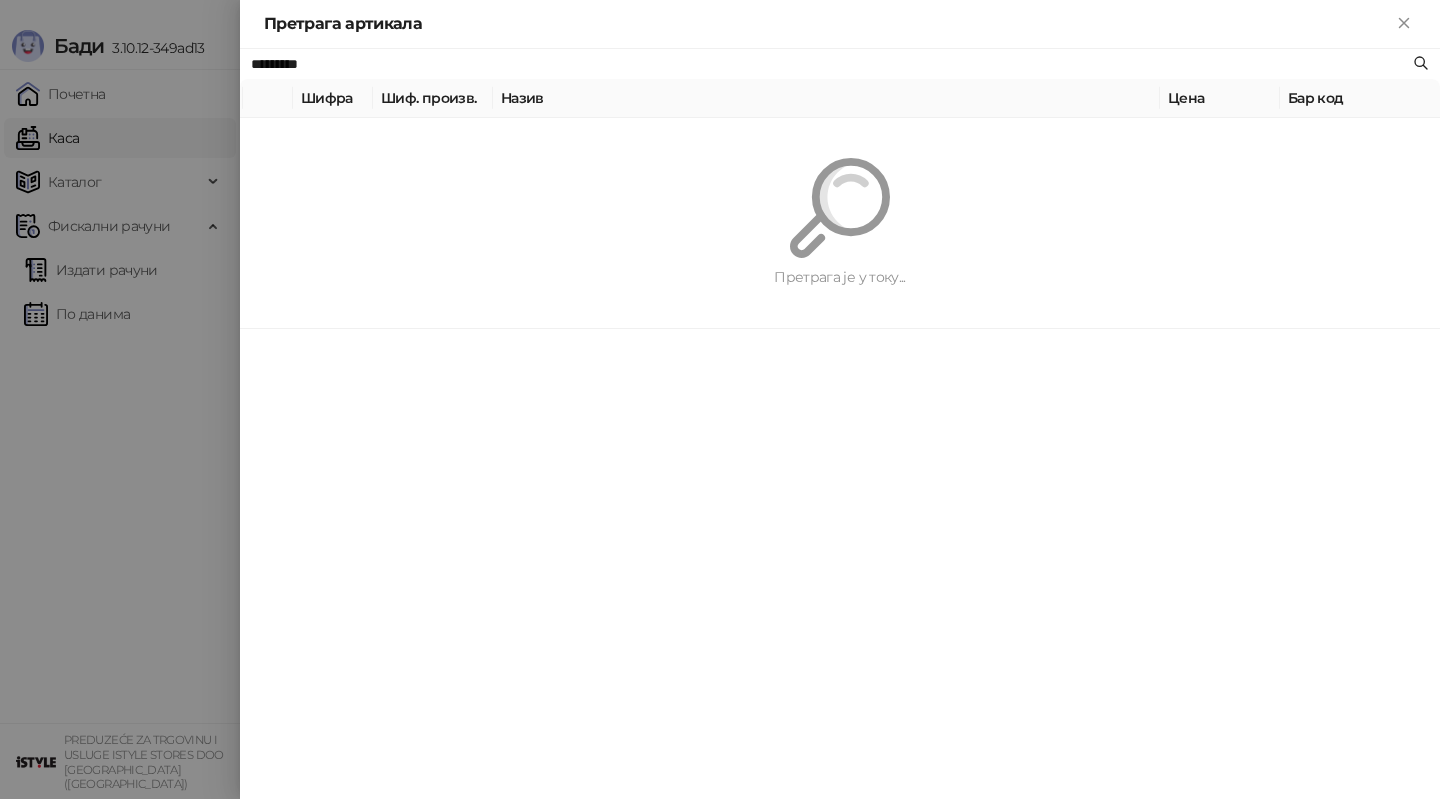 paste on "**********" 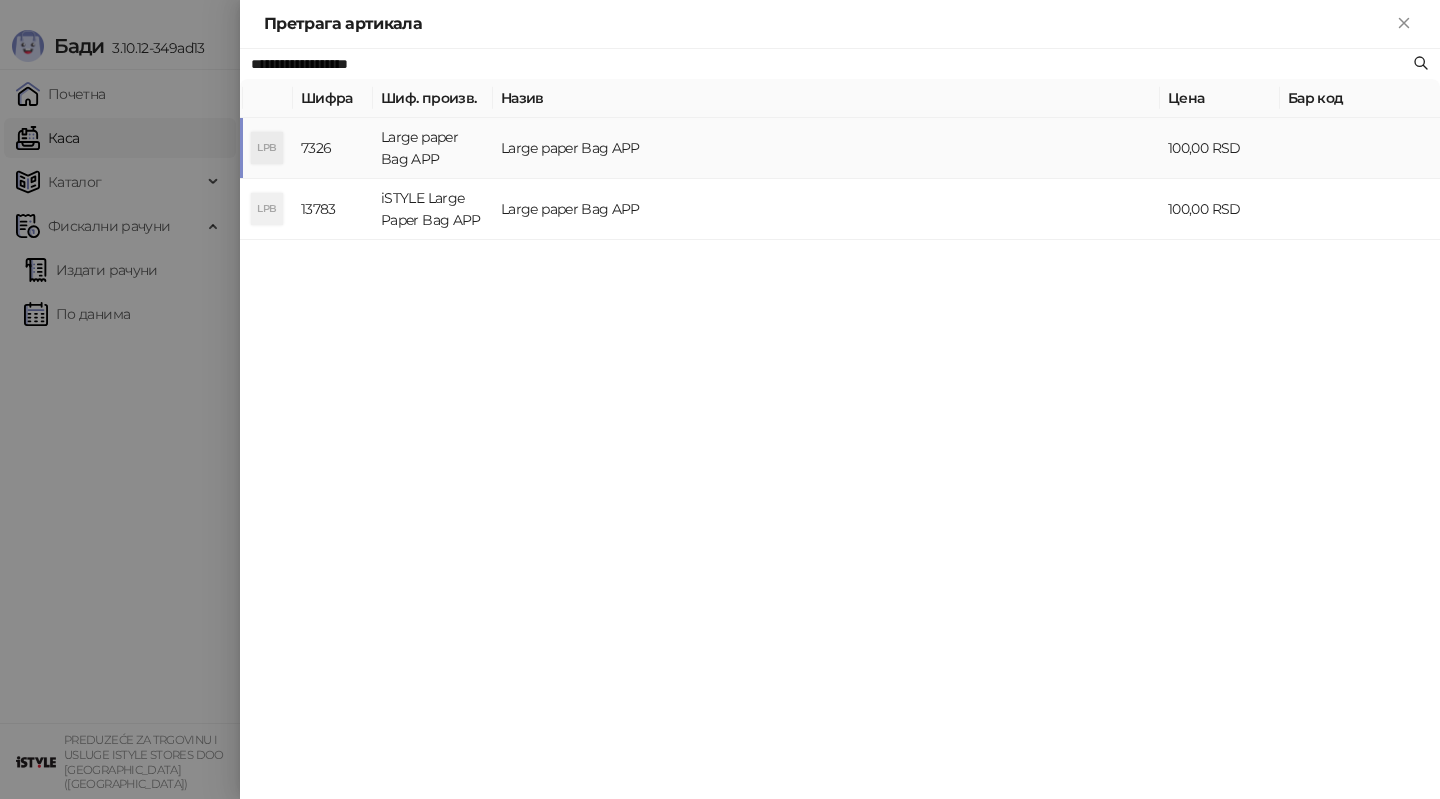 type on "**********" 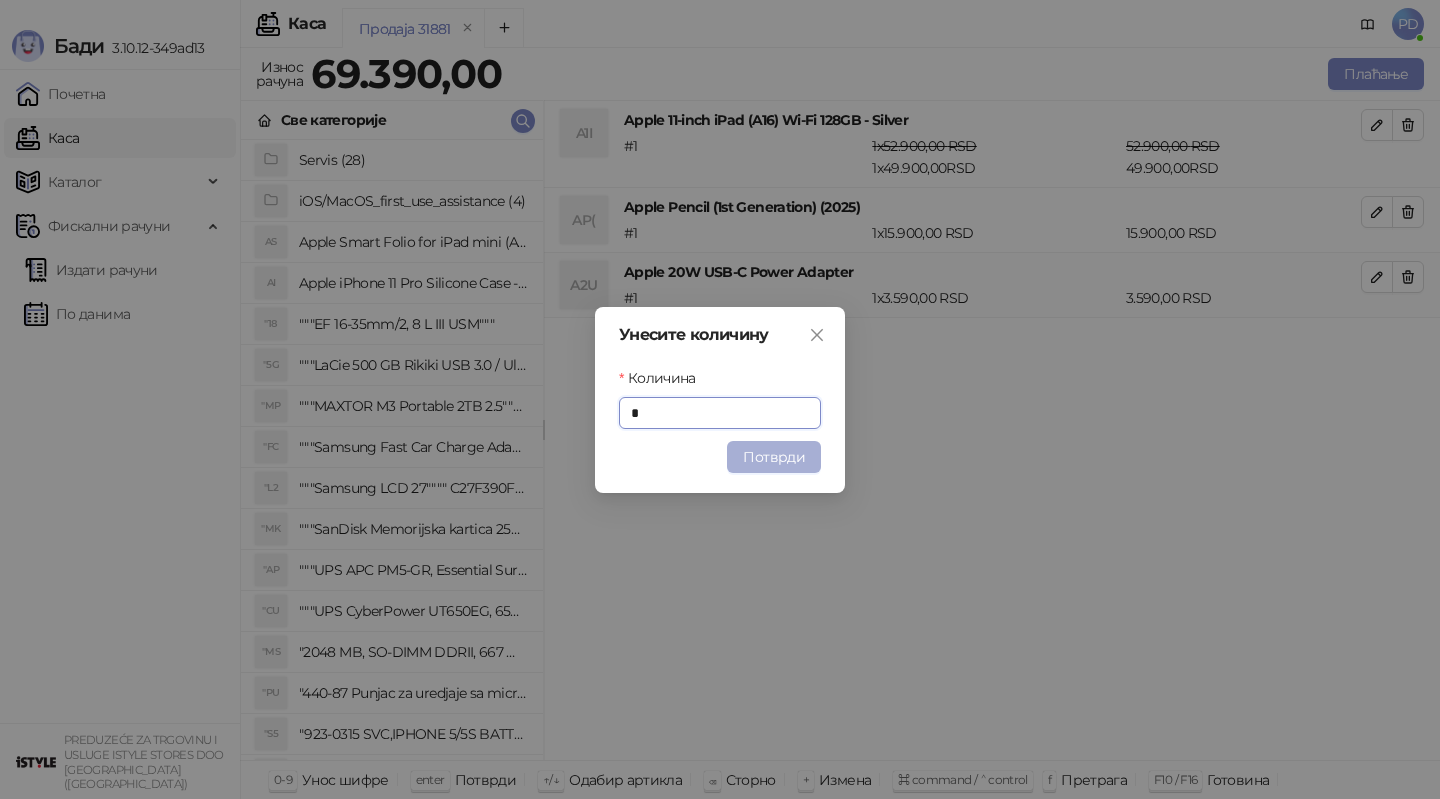 click on "Потврди" at bounding box center [774, 457] 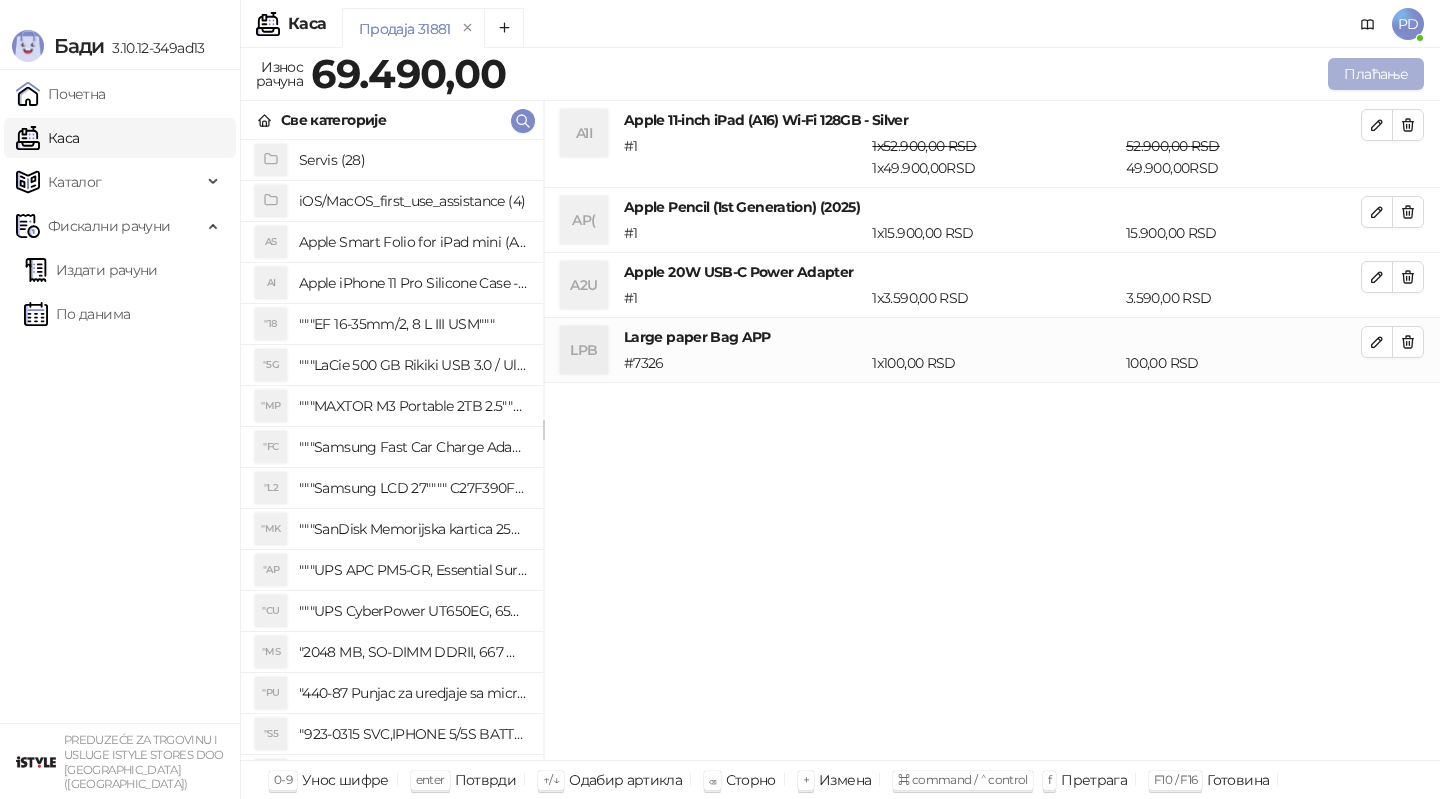 click on "Плаћање" at bounding box center (1376, 74) 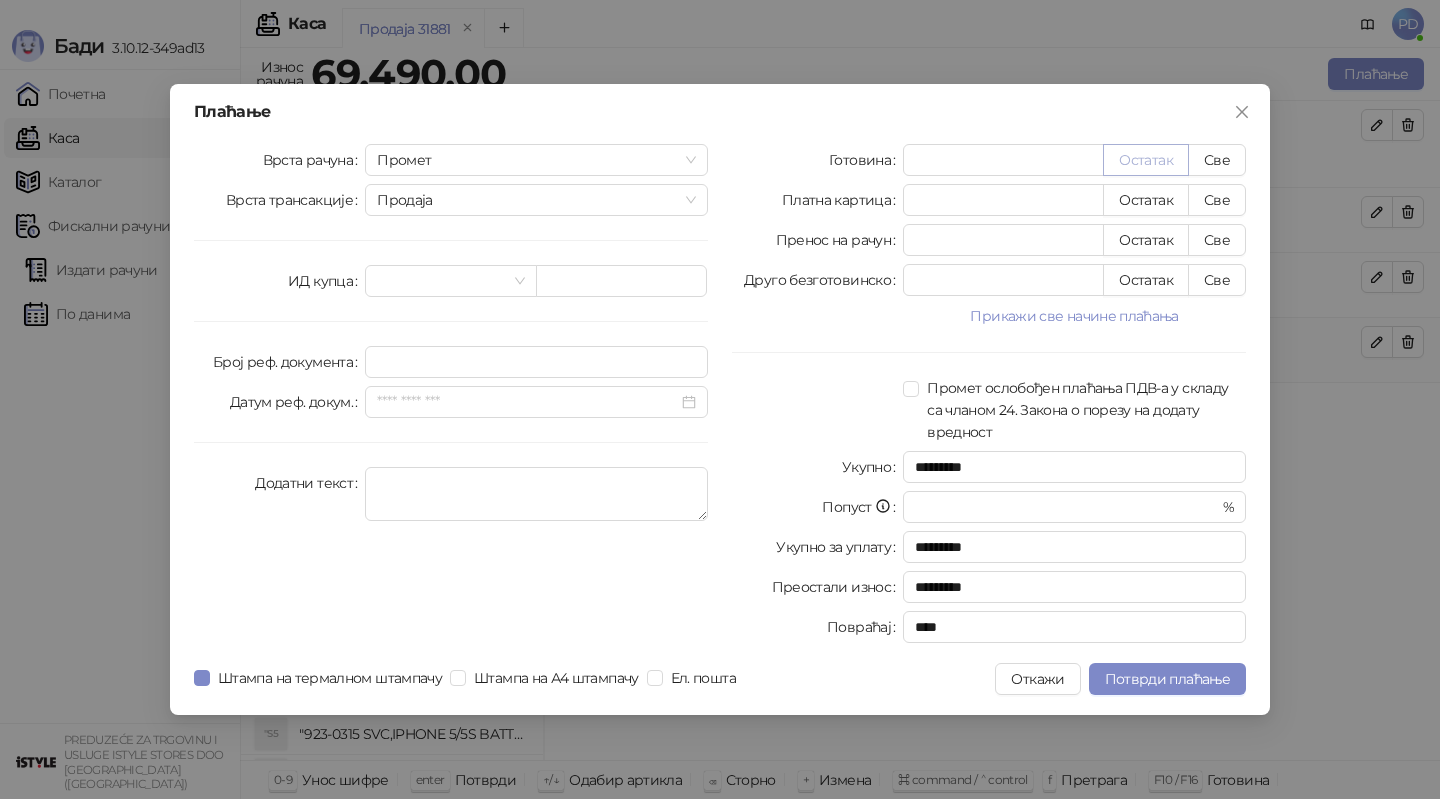 click on "Остатак" at bounding box center [1146, 160] 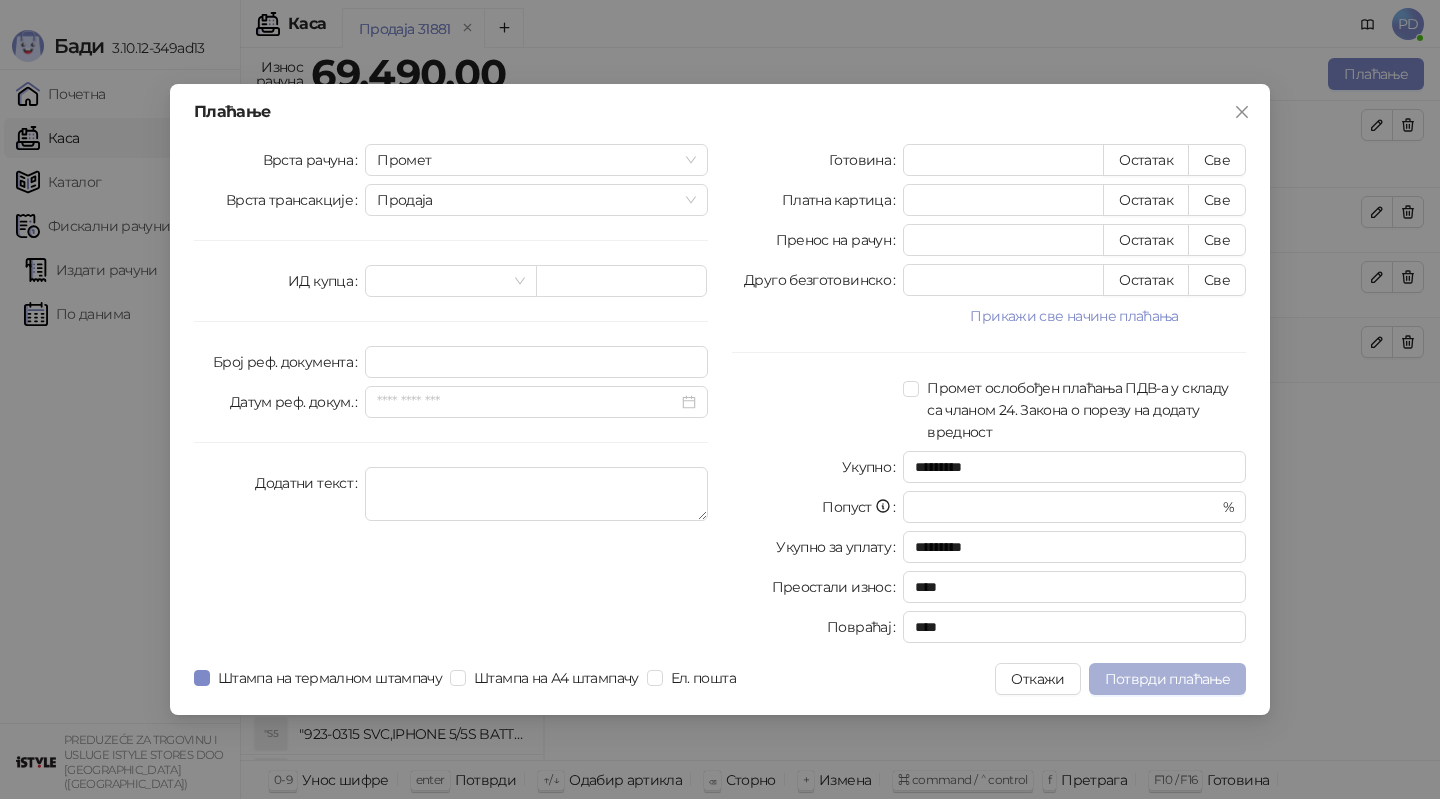 click on "Потврди плаћање" at bounding box center (1167, 679) 